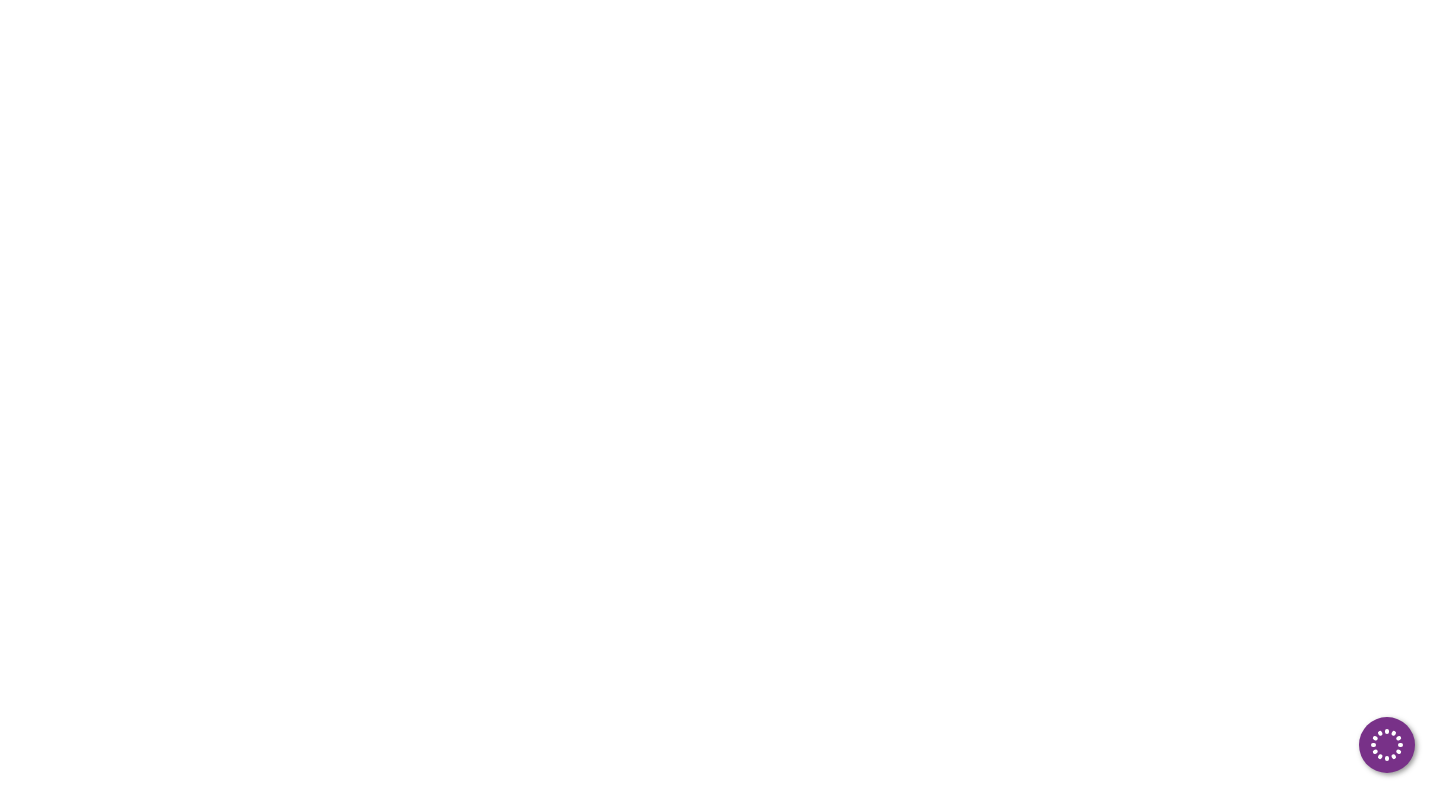 scroll, scrollTop: 0, scrollLeft: 0, axis: both 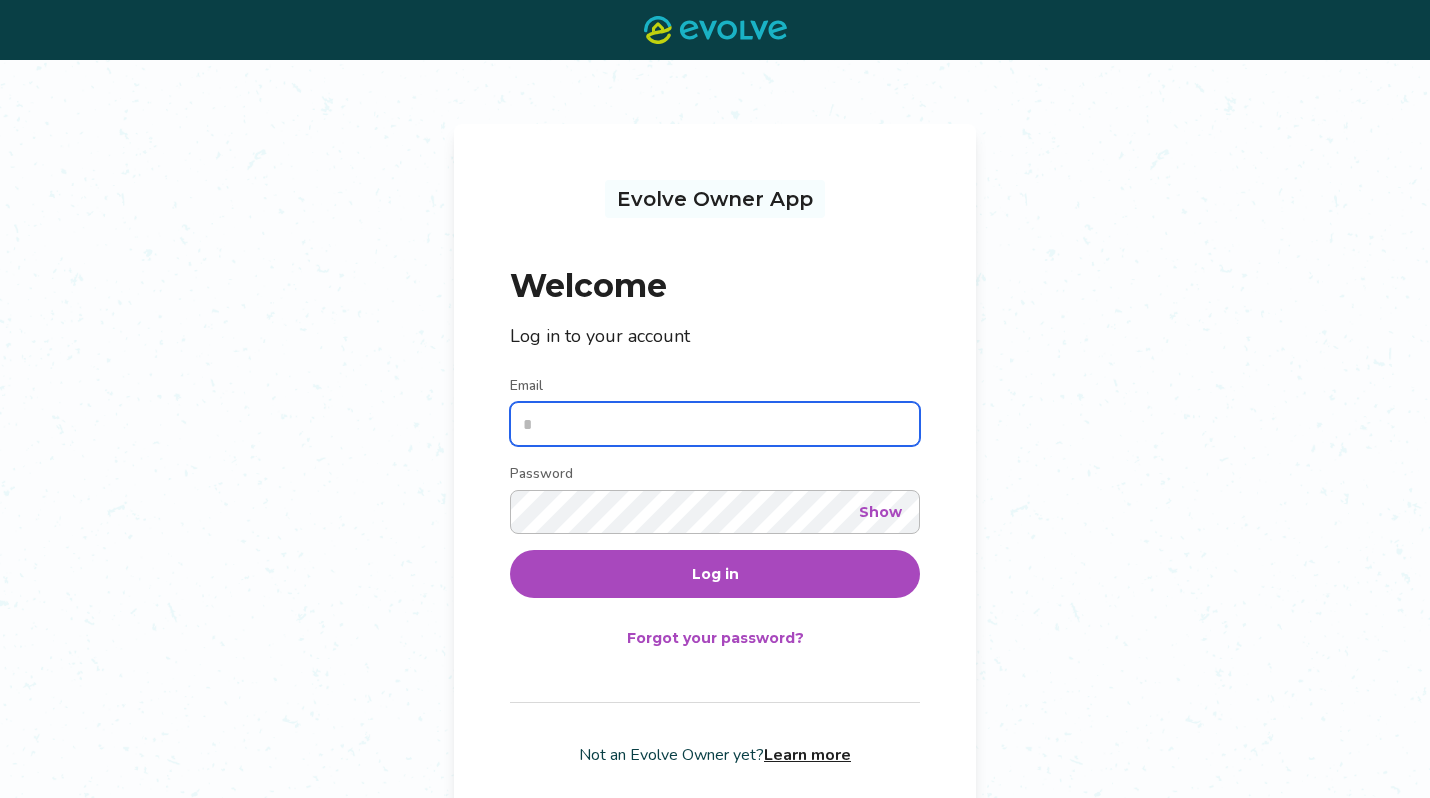 type on "**********" 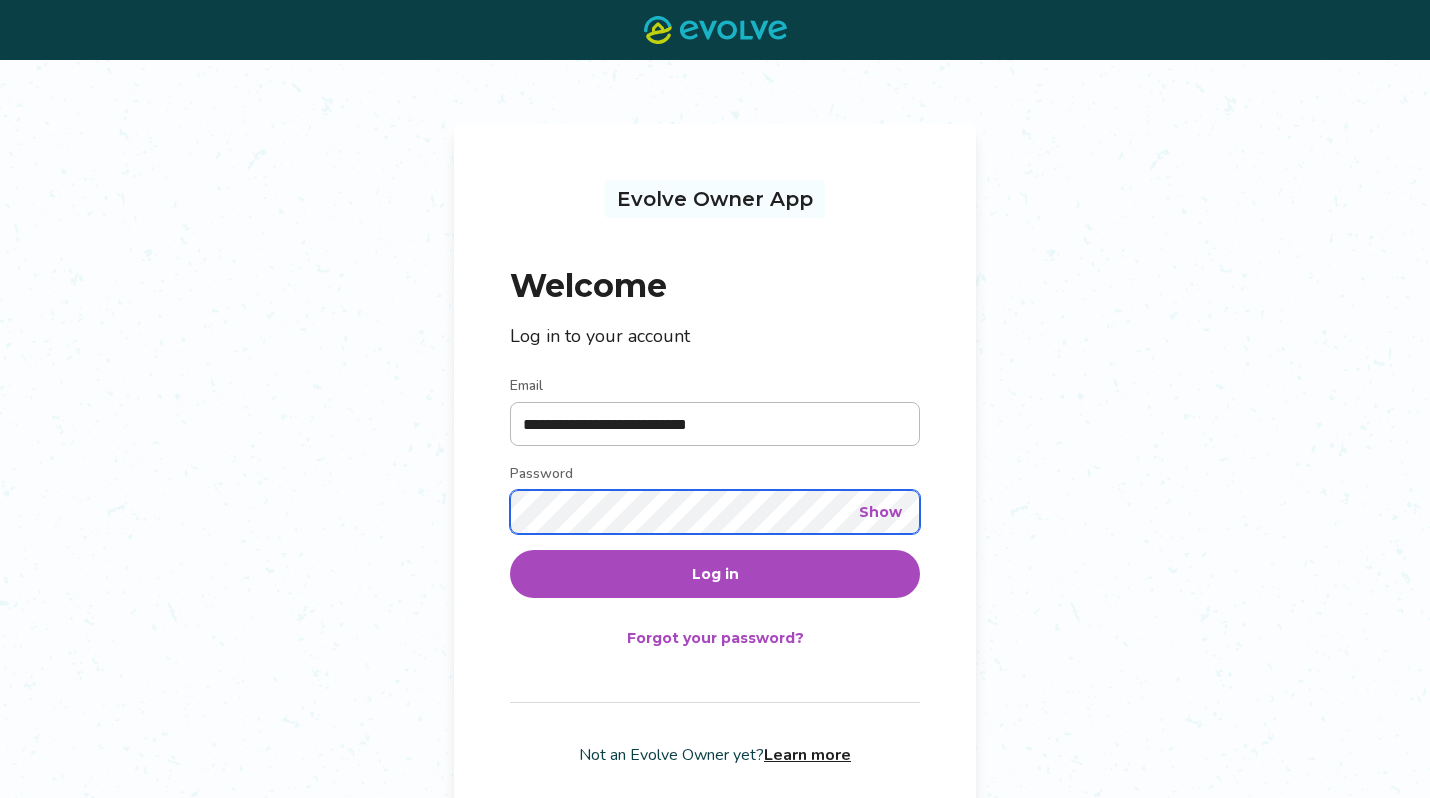 click on "Log in" at bounding box center [715, 574] 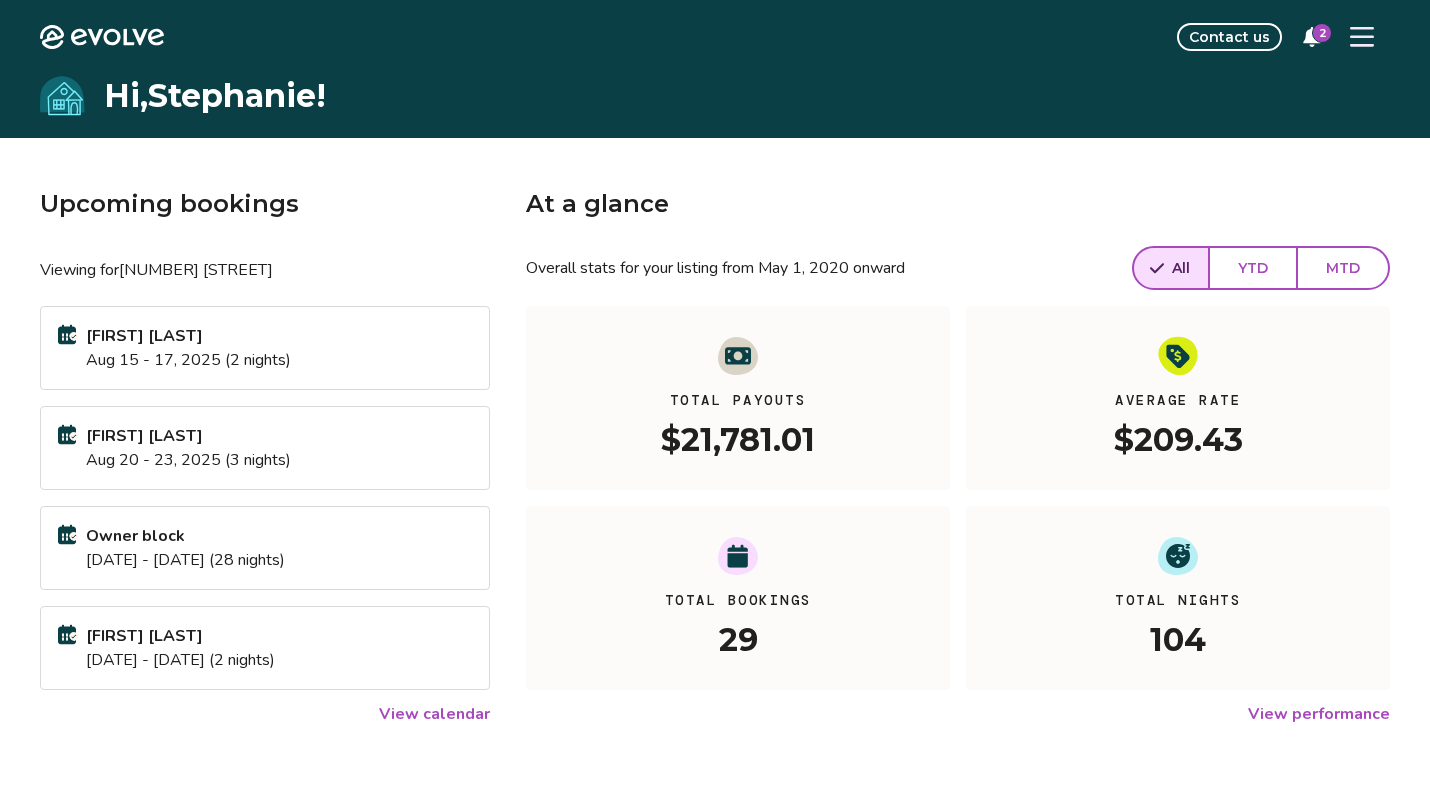 click on "View calendar" at bounding box center (434, 714) 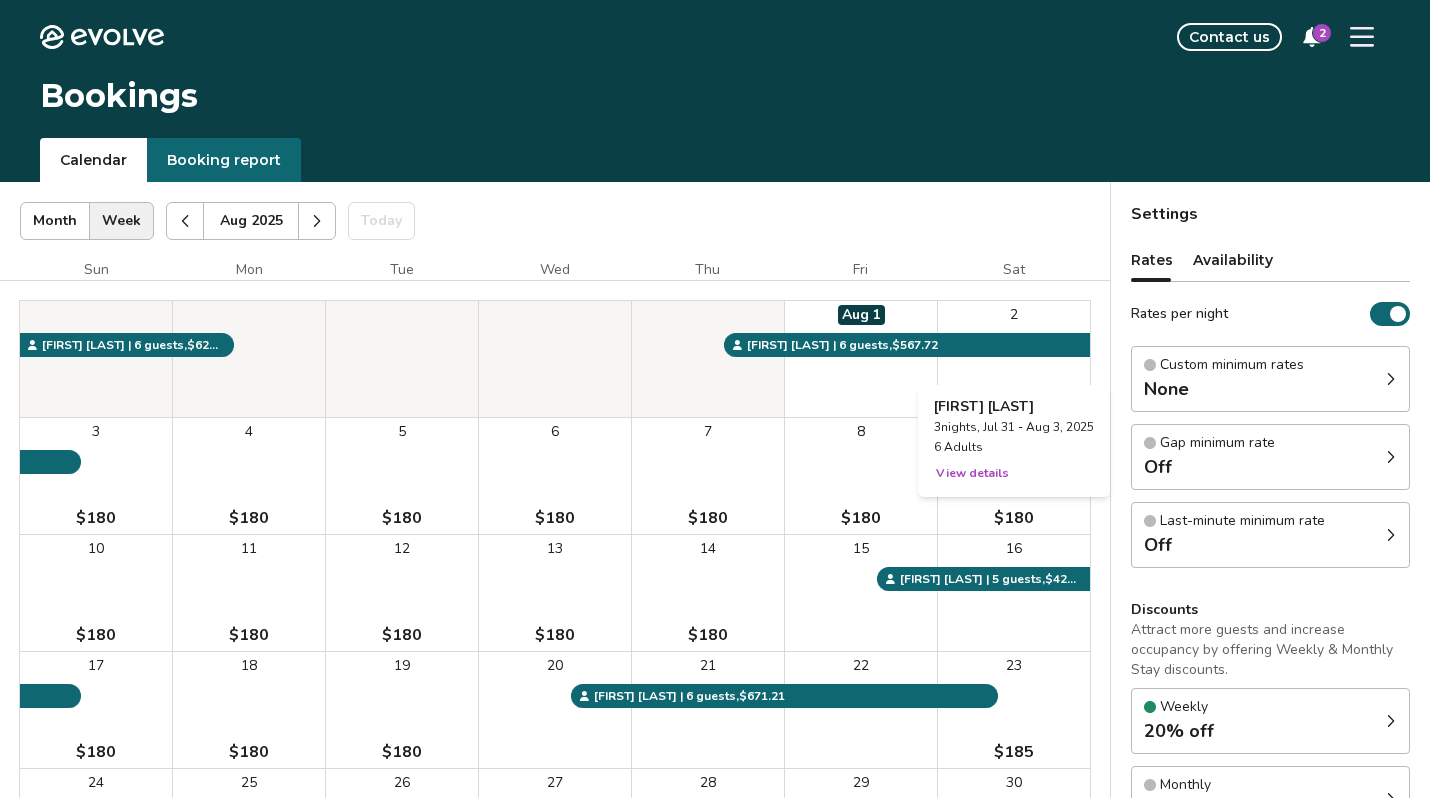 scroll, scrollTop: 4, scrollLeft: 0, axis: vertical 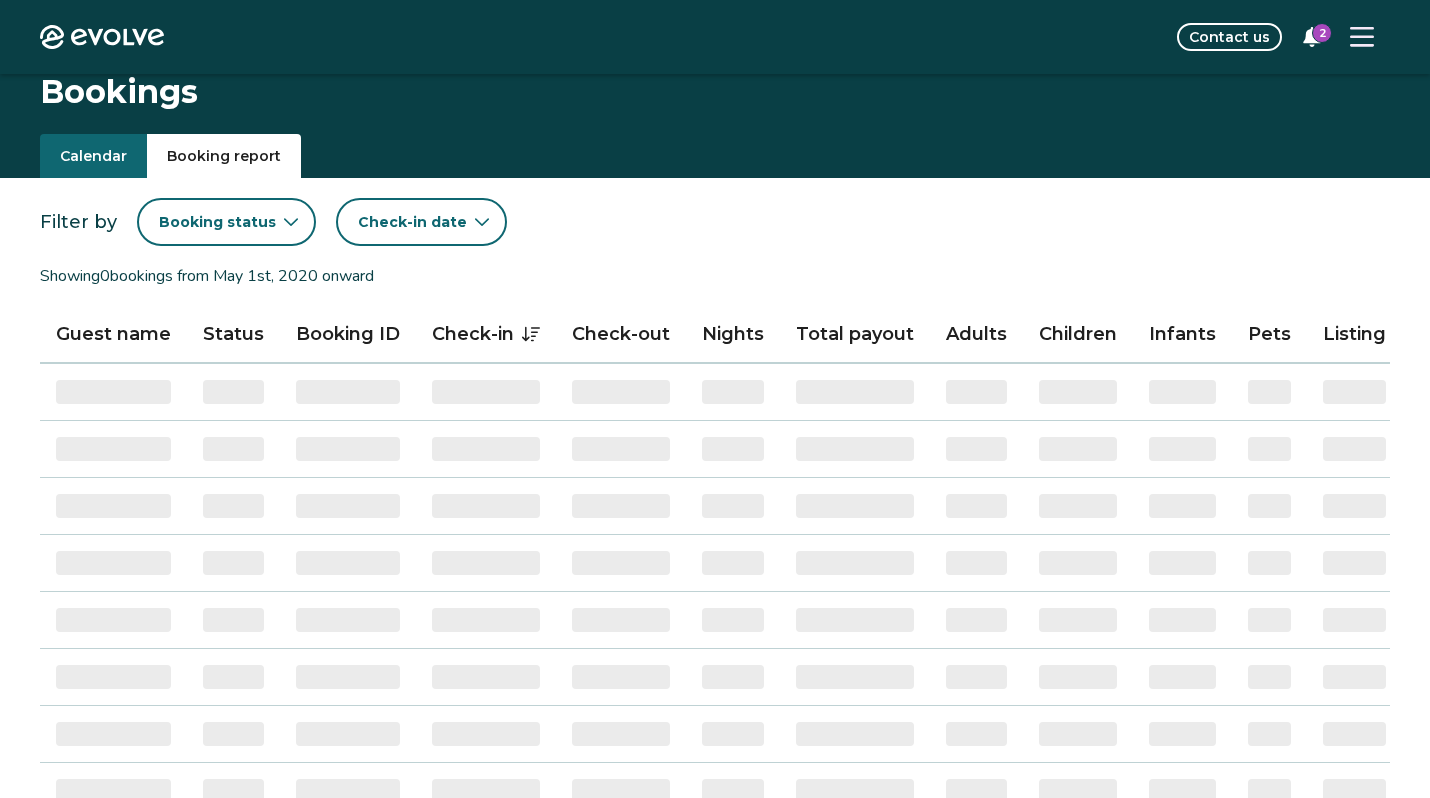 click on "Booking report" at bounding box center (224, 156) 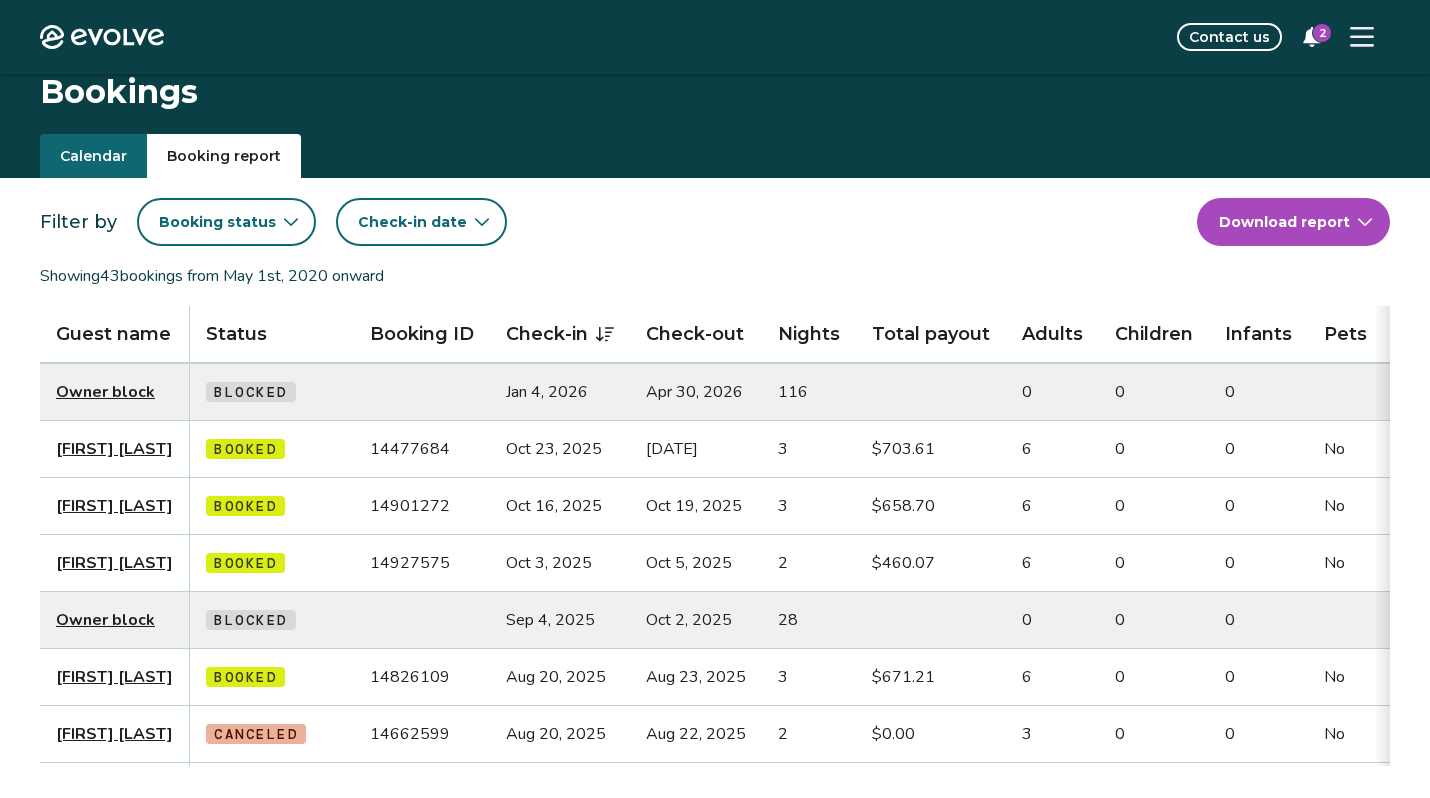 click 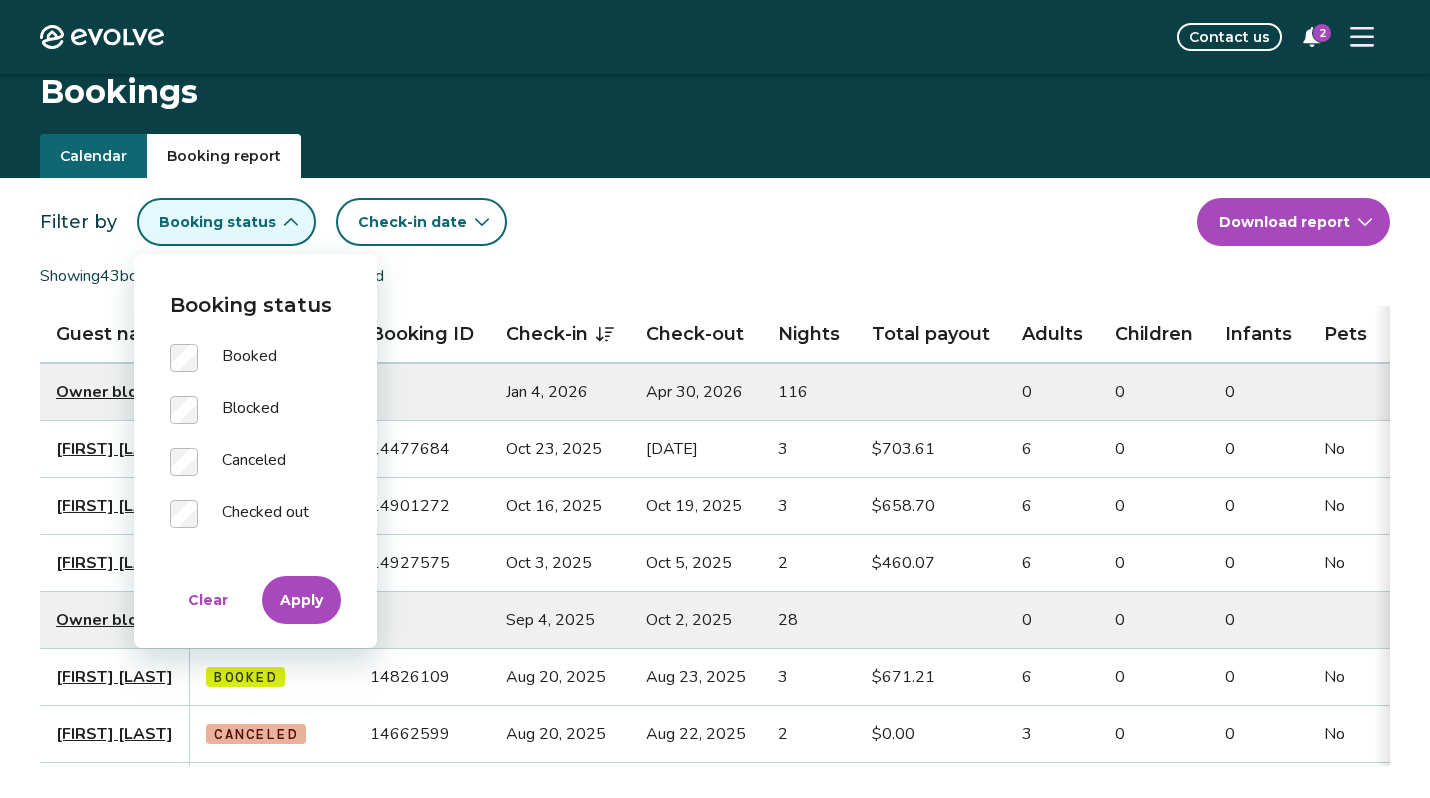 click on "Apply" at bounding box center (301, 600) 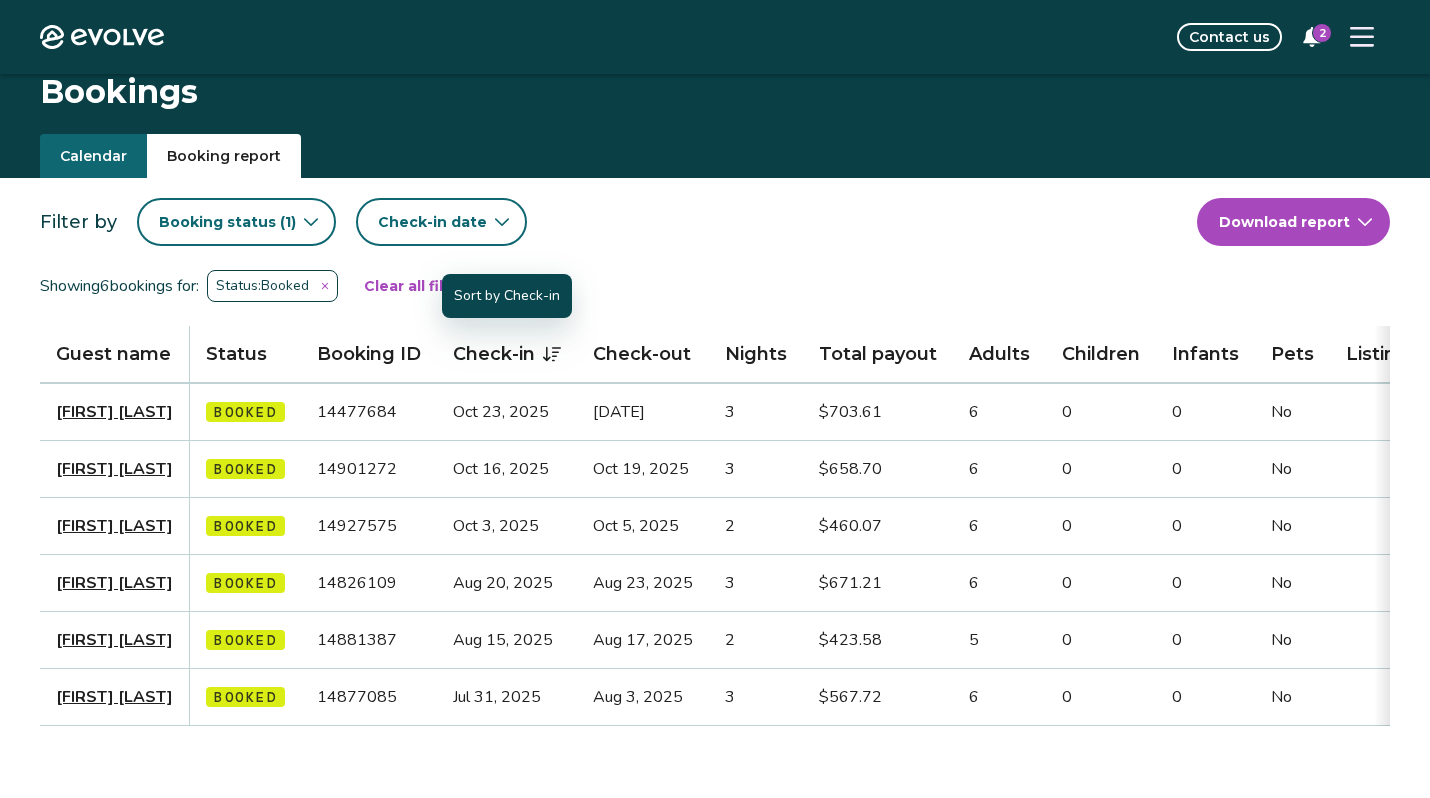 click on "Check-in" at bounding box center [507, 354] 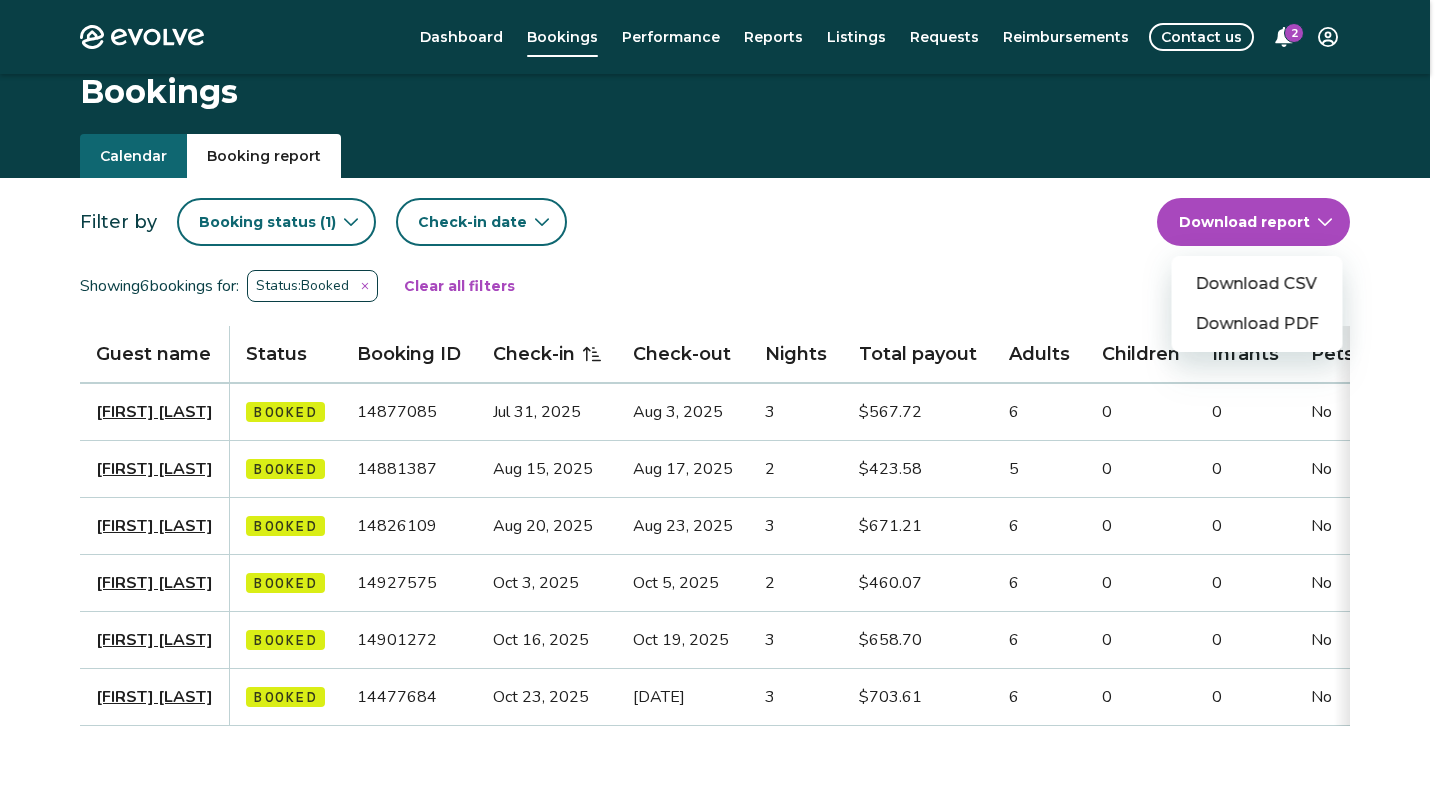click on "Evolve Dashboard Bookings Performance Reports Listings Requests Reimbursements Contact us 2 Bookings Calendar Booking report Filter by Booking status ( 1 ) Check-in date Download   report Download CSV Download PDF Showing  6  bookings   for: Status:  Booked Clear all filters Guest name Status Booking ID Check-in Check-out Nights Total payout Adults Children Infants Pets Listing Guest email Guest phone Date booked Booking site Frances Counts Booked 14877085 Jul 31, 2025 Aug 3, 2025 3 $567.72 6 0 0 No [PHONE] Jul 16, 2025 Airbnb Denise Pescetti Booked 14881387 Aug 15, 2025 Aug 17, 2025 2 $423.58 5 0 0 No [PHONE] Jul 17, 2025 Airbnb Jeremy Taylor Booked 14826109 Aug 20, 2025 Aug 23, 2025 3 $671.21 6 0 0 No [EMAIL] [PHONE] Jul 3, 2025 Booking.com Linda Taylor Booked 14927575 Oct 3, 2025 Oct 5, 2025 2 $460.07 6 0 0 No [PHONE] Jul 28, 2025 Airbnb April Hancock Booked 14901272 Oct 16, 2025 Oct 19, 2025 3 $658.70 6 0 0 No [EMAIL] [PHONE] Jul 22, 2025 VRBO 3 6" at bounding box center (722, 513) 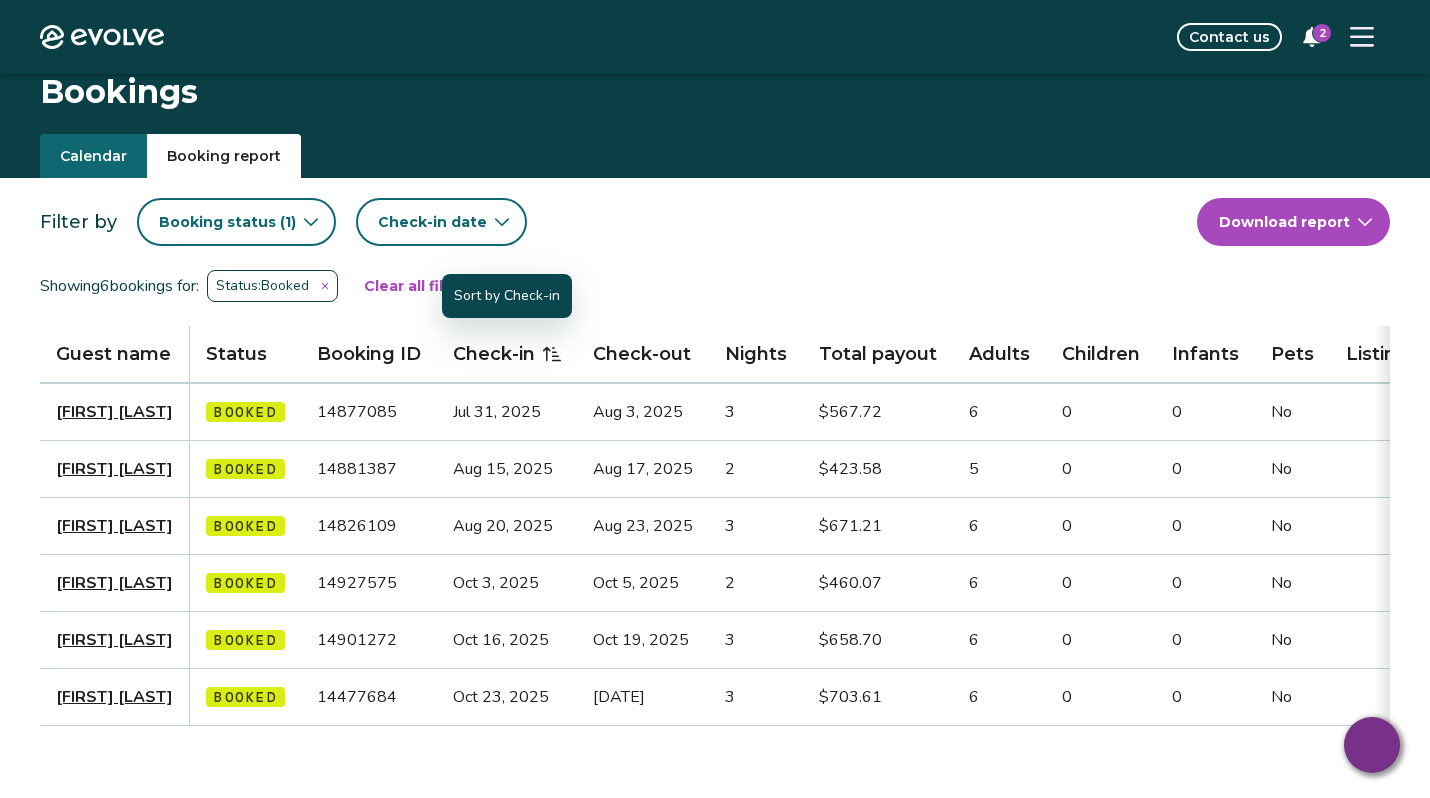 click on "Check-in" at bounding box center [507, 354] 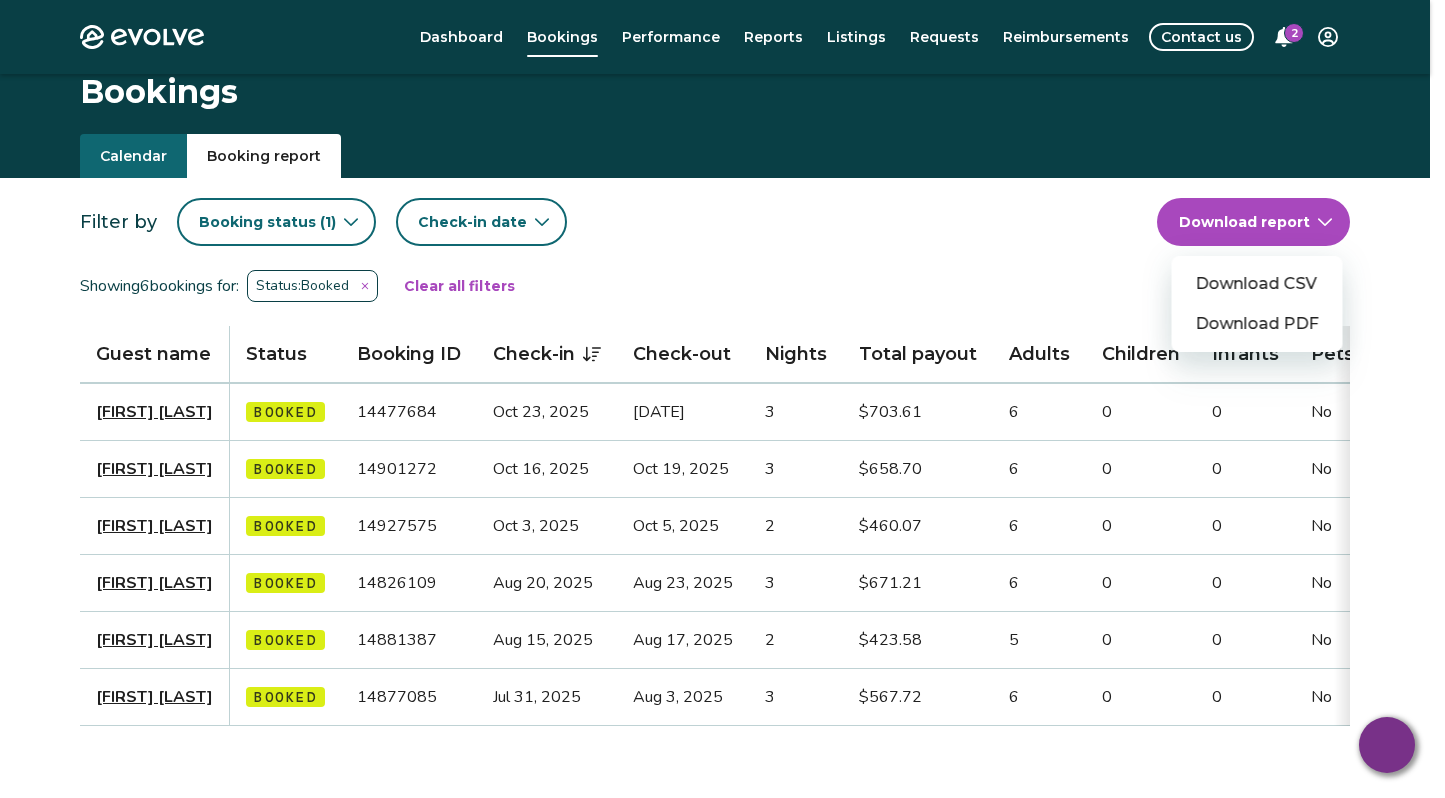 click on "Evolve Dashboard Bookings Performance Reports Listings Requests Reimbursements Contact us 2 Bookings Calendar Booking report Filter by Booking status ( 1 ) Check-in date Download   report Download CSV Download PDF Showing  6  bookings   for: Status:  Booked Clear all filters Guest name Status Booking ID Check-in Check-out Nights Total payout Adults Children Infants Pets Listing Guest email Guest phone Date booked Booking site Adam Burris Booked 14477684 Oct 23, 2025 Oct 26, 2025 3 $703.61 6 0 0 No [EMAIL] [PHONE] Apr 11, 2025 VRBO April Hancock Booked 14901272 Oct 16, 2025 Oct 19, 2025 3 $658.70 6 0 0 No [EMAIL] [PHONE] Jul 22, 2025 VRBO Linda Taylor Booked 14927575 Oct 3, 2025 Oct 5, 2025 2 $460.07 6 0 0 No [PHONE] Jul 28, 2025 Airbnb Jeremy Taylor Booked 14826109 Aug 20, 2025 Aug 23, 2025 3 $671.21 6 0 0 No [EMAIL] [PHONE] Jul 3, 2025 Booking.com Denise Pescetti Booked 14881387 Aug 15, 2025 Aug 17, 2025 2 $423.58 5 0 0 No Airbnb 3 6" at bounding box center (722, 513) 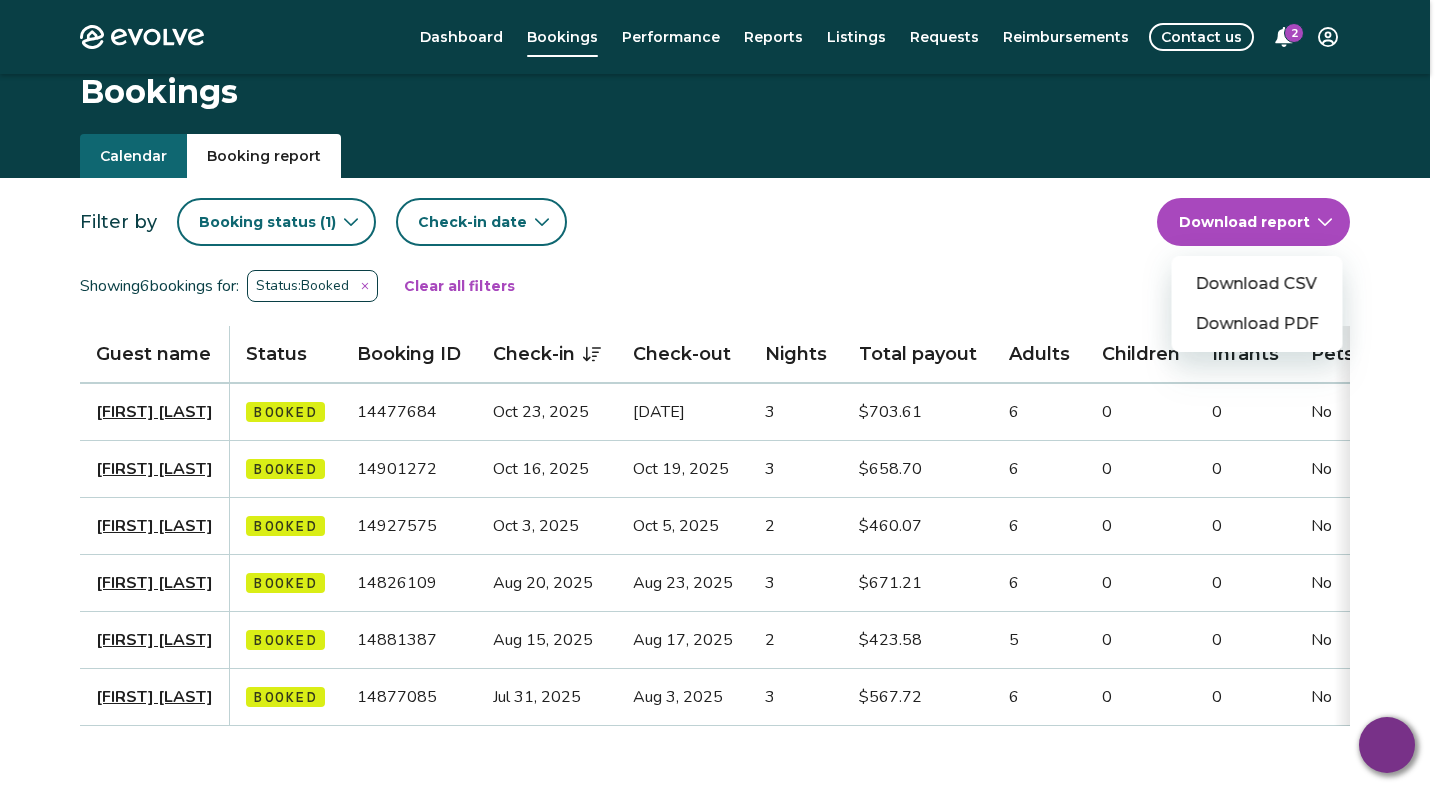 click on "Download PDF" at bounding box center [1257, 324] 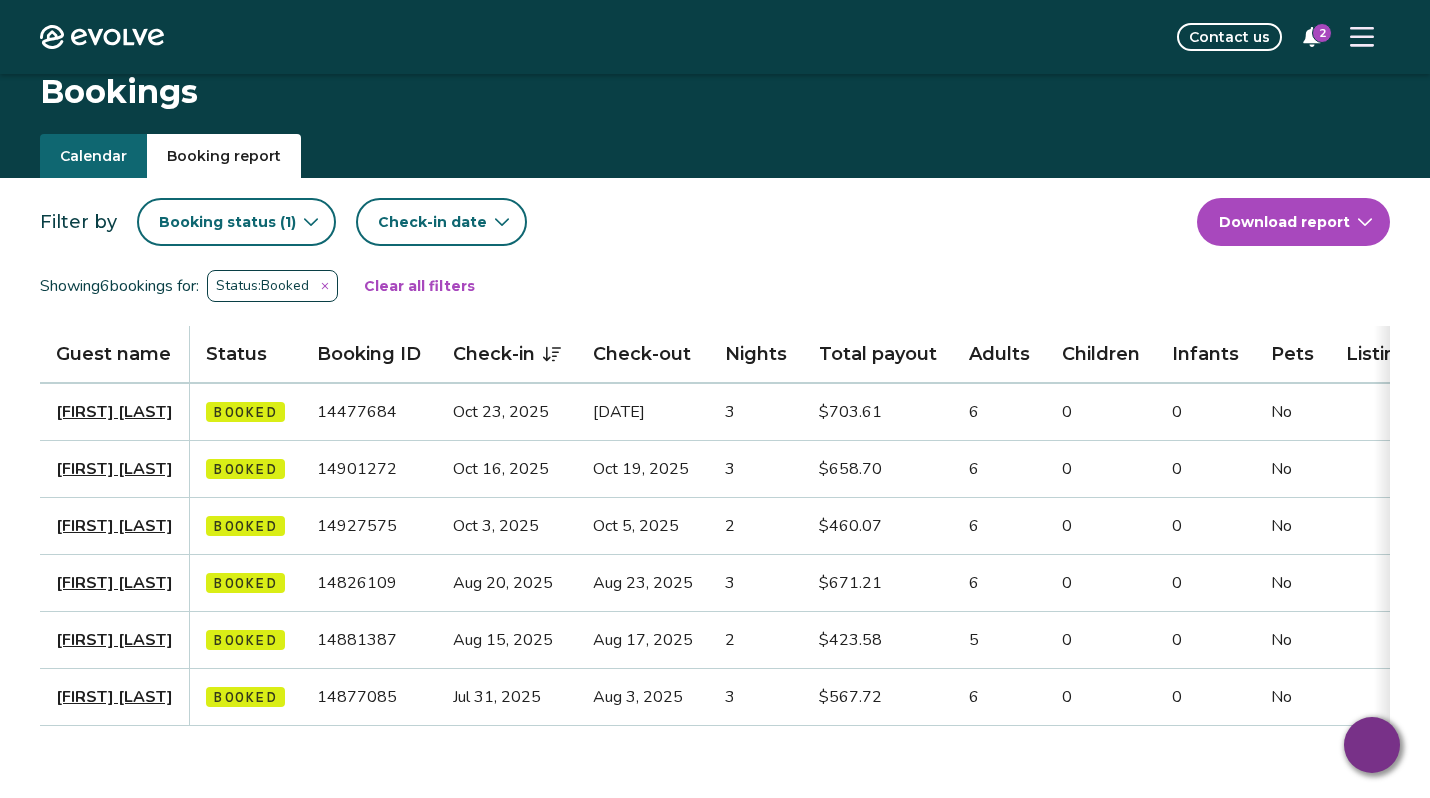 click 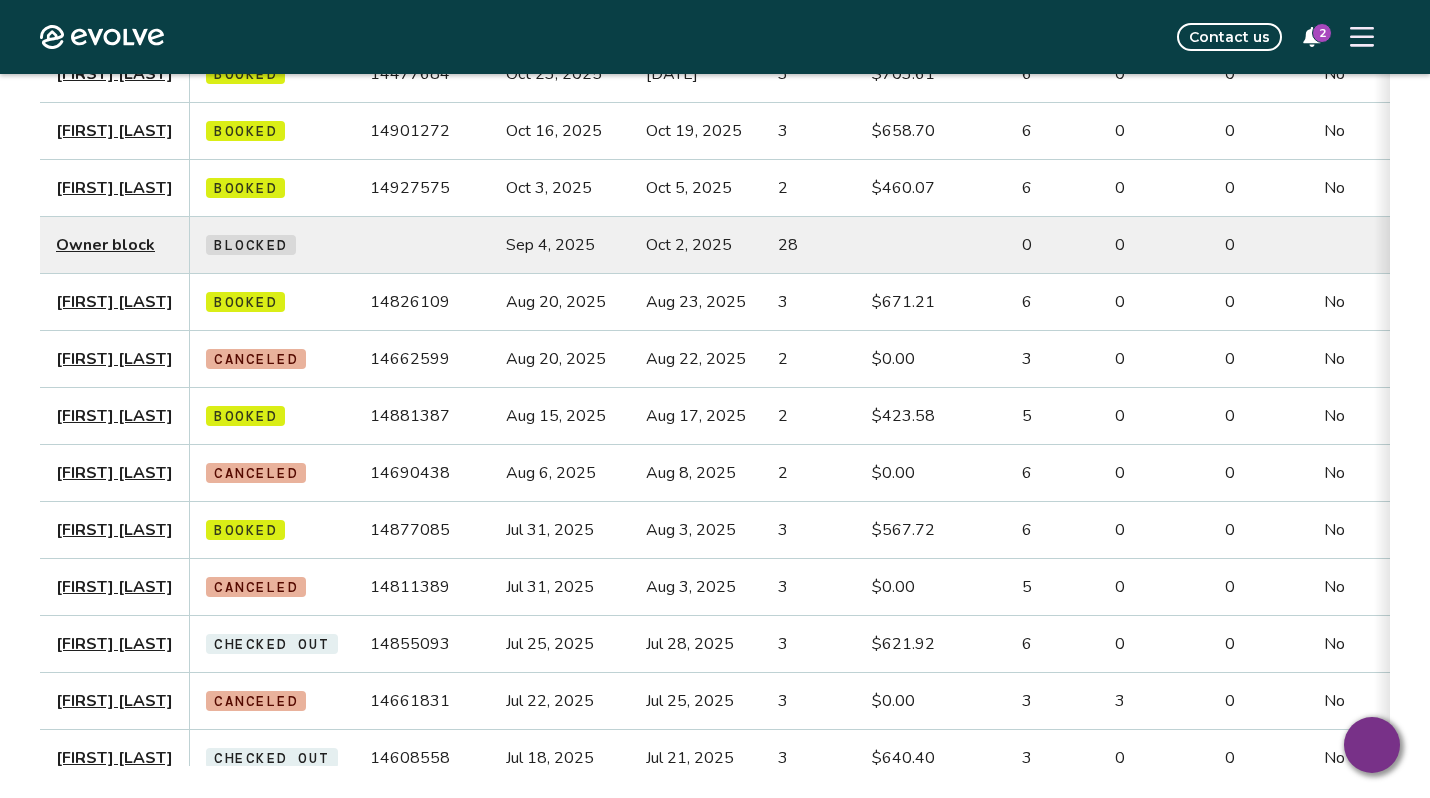 scroll, scrollTop: 215, scrollLeft: 0, axis: vertical 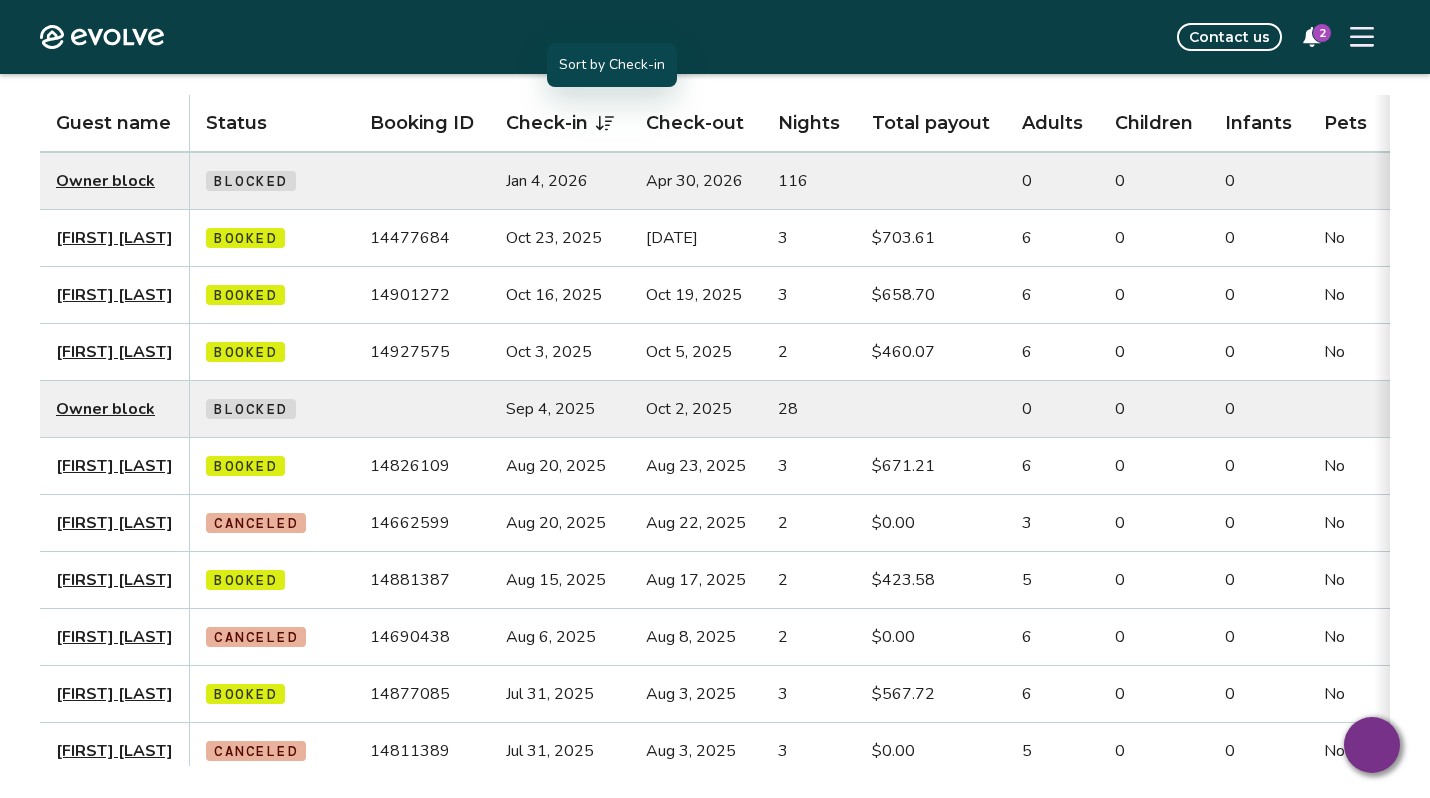 click on "Check-in" at bounding box center [560, 123] 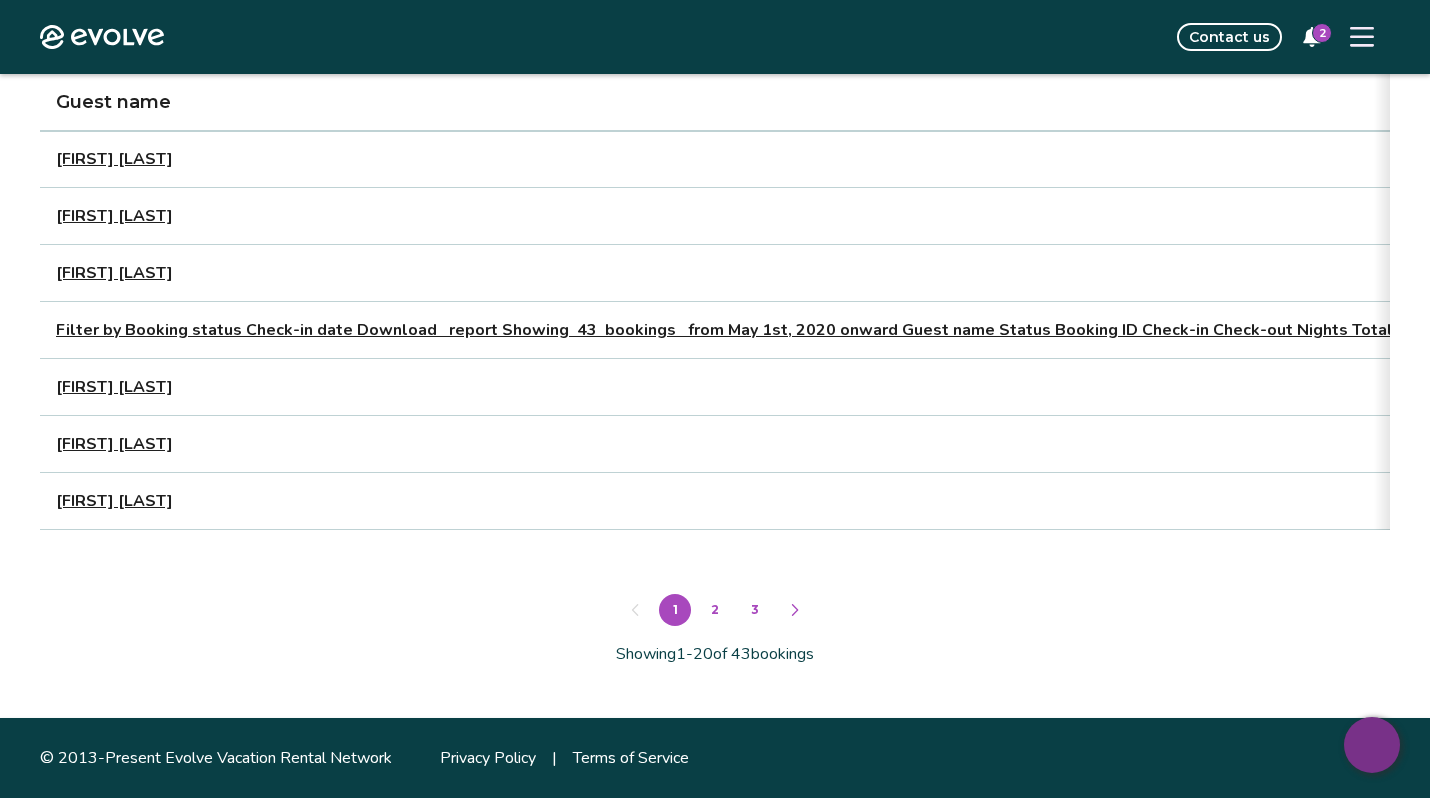 scroll, scrollTop: 0, scrollLeft: 0, axis: both 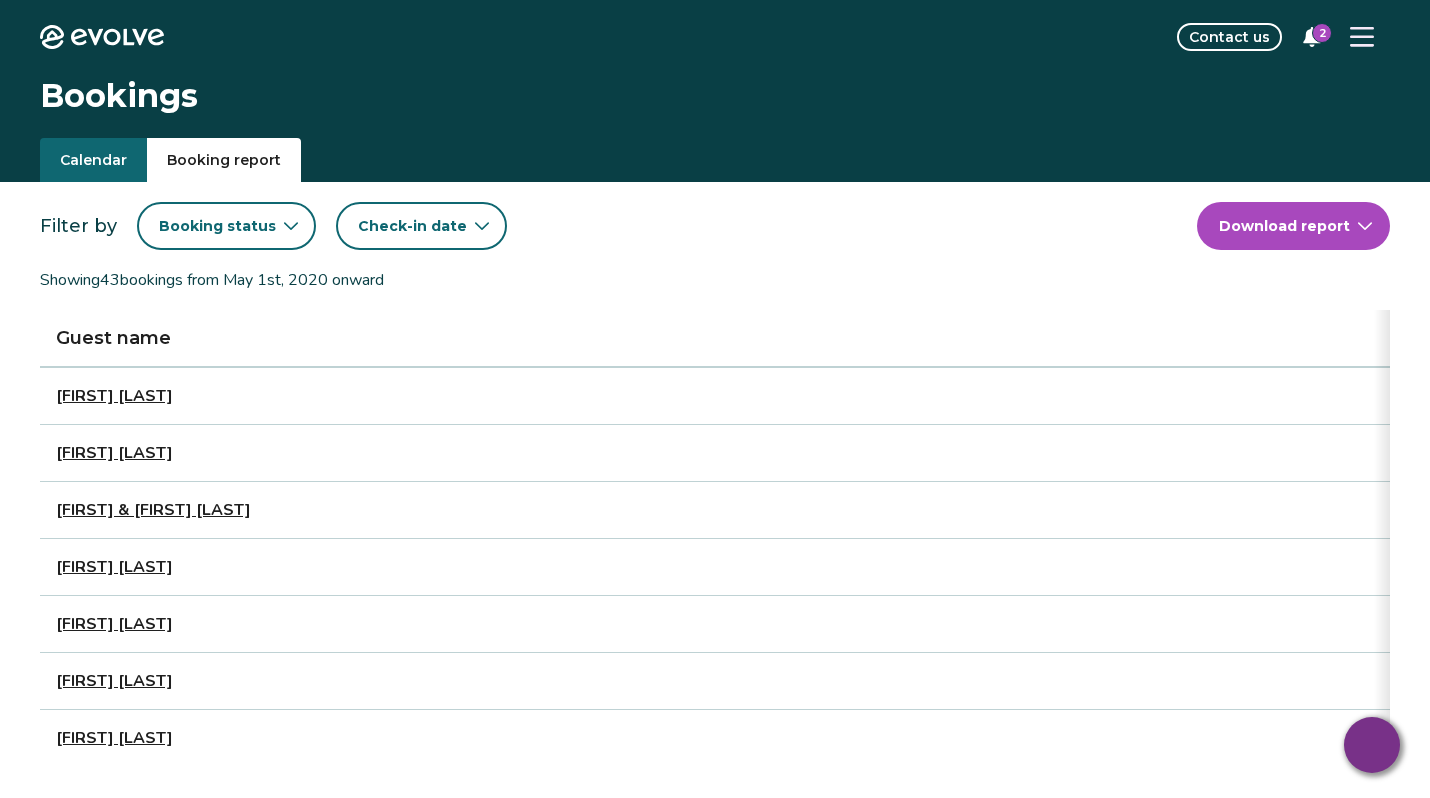click 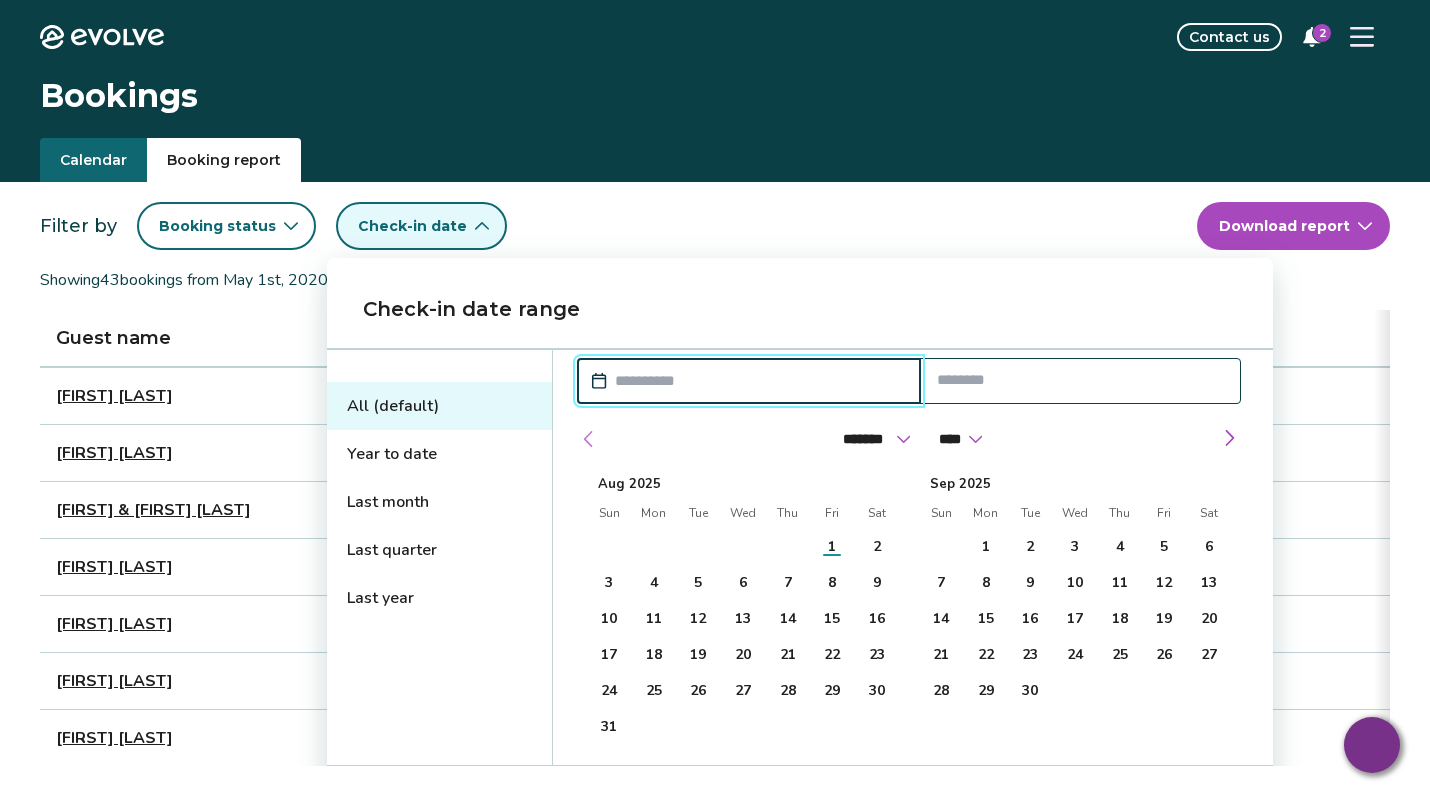 click at bounding box center (589, 439) 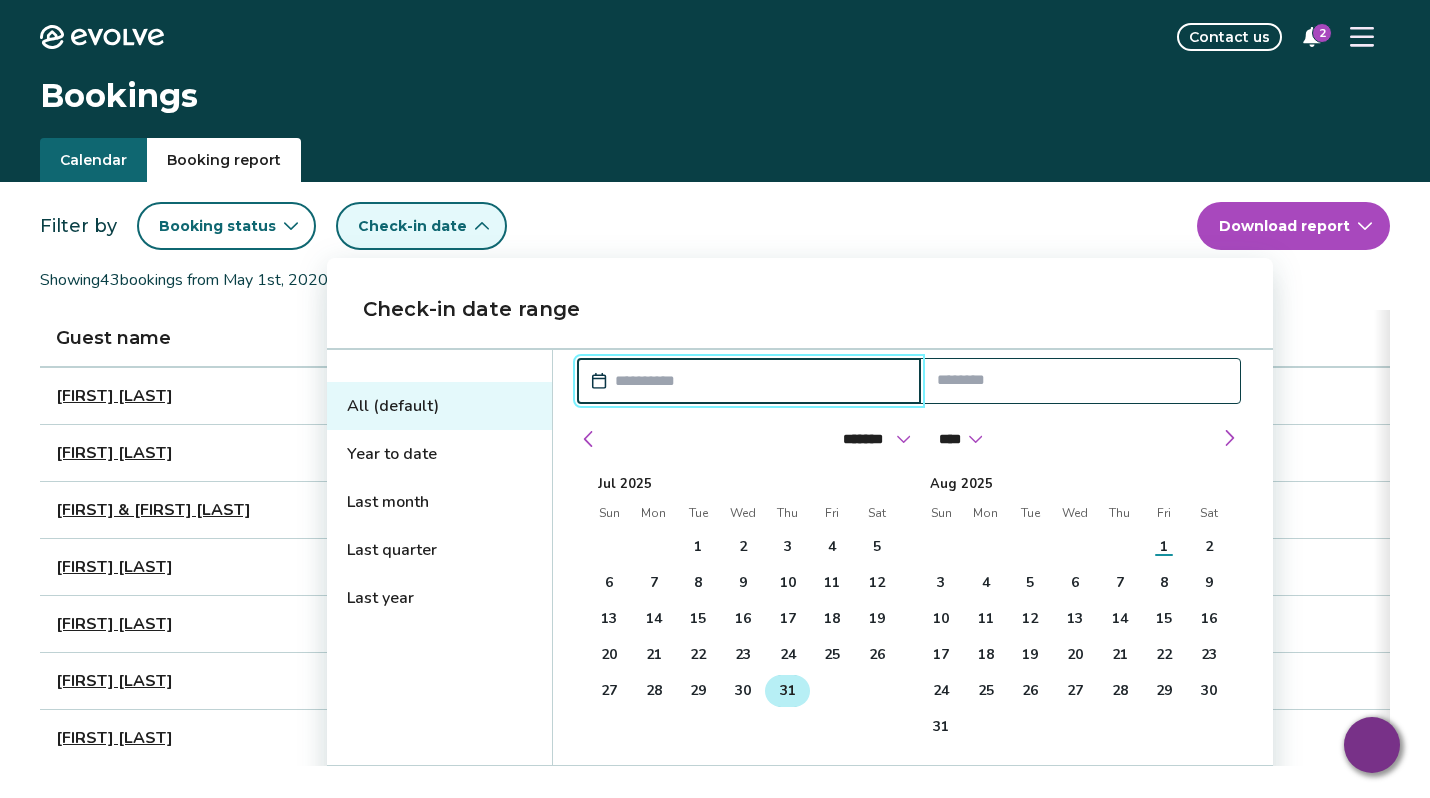 click on "31" at bounding box center [788, 691] 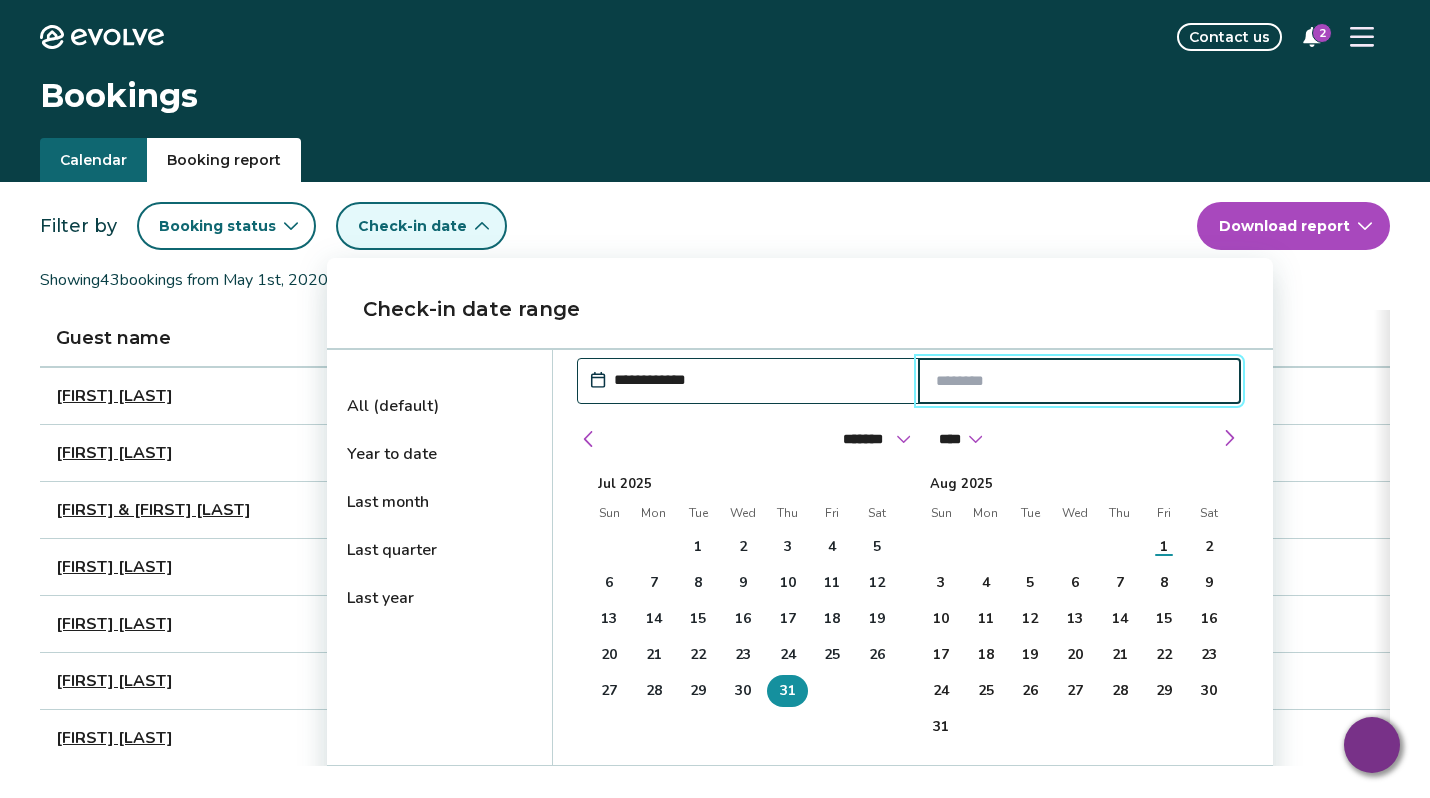 click at bounding box center (1080, 381) 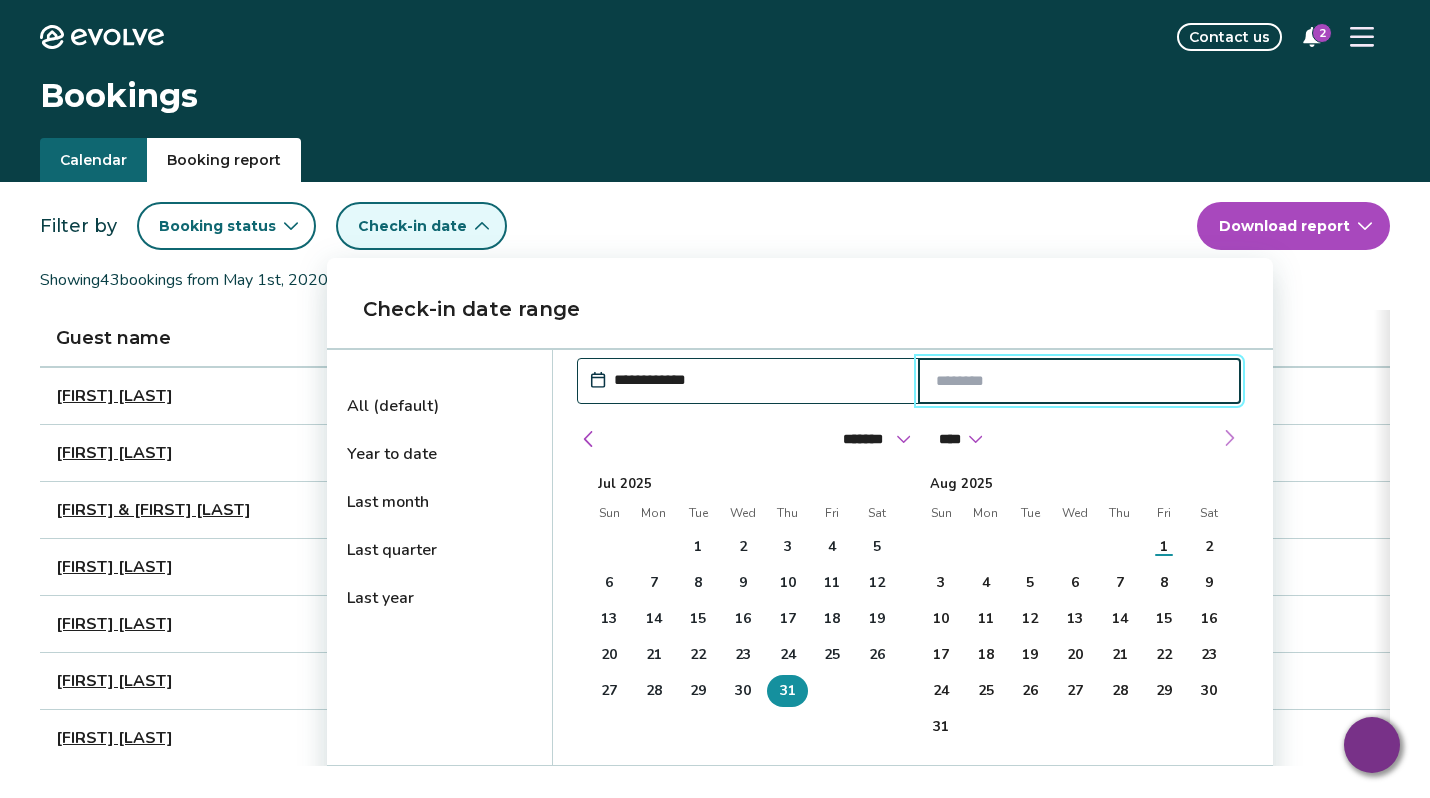 click at bounding box center [1229, 438] 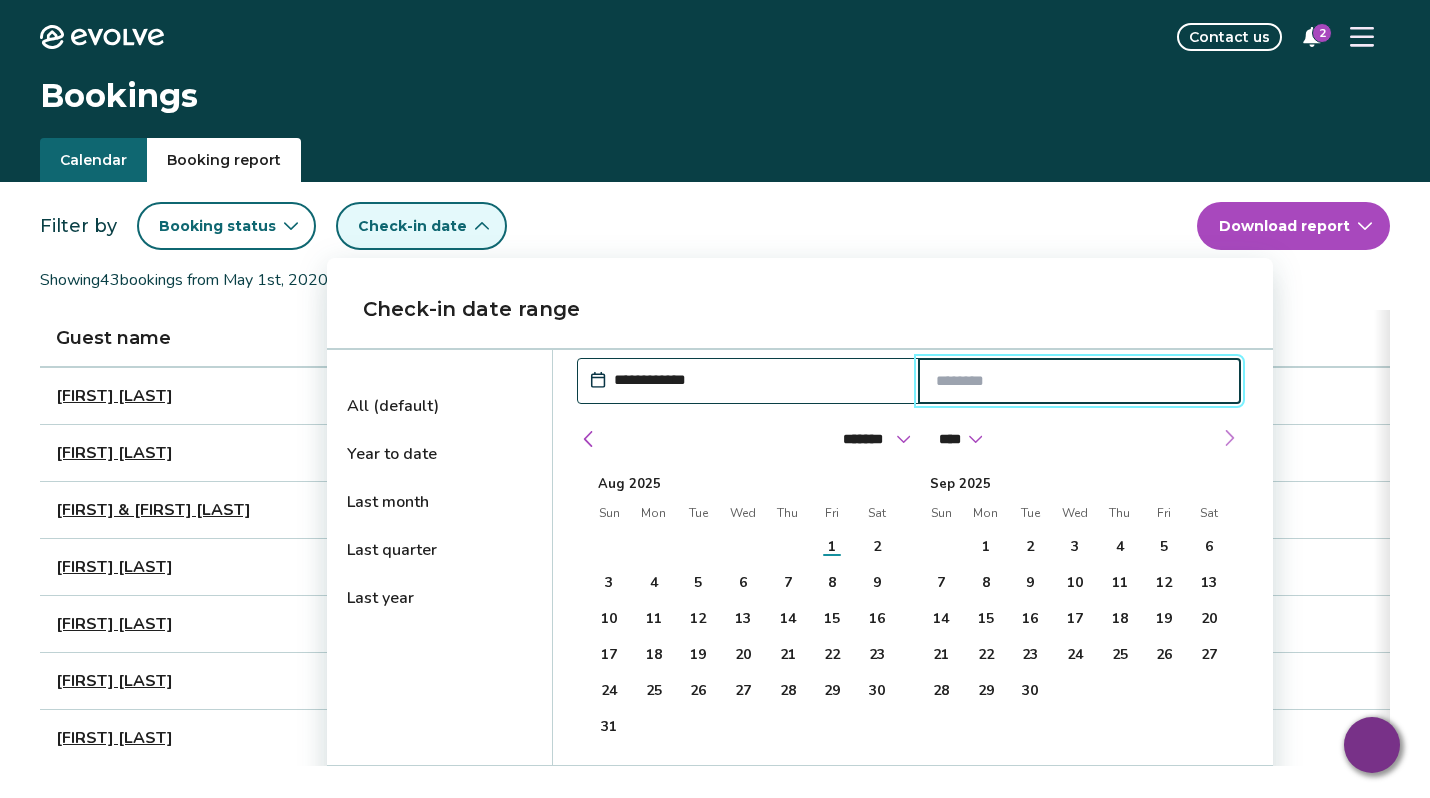 click at bounding box center (1229, 438) 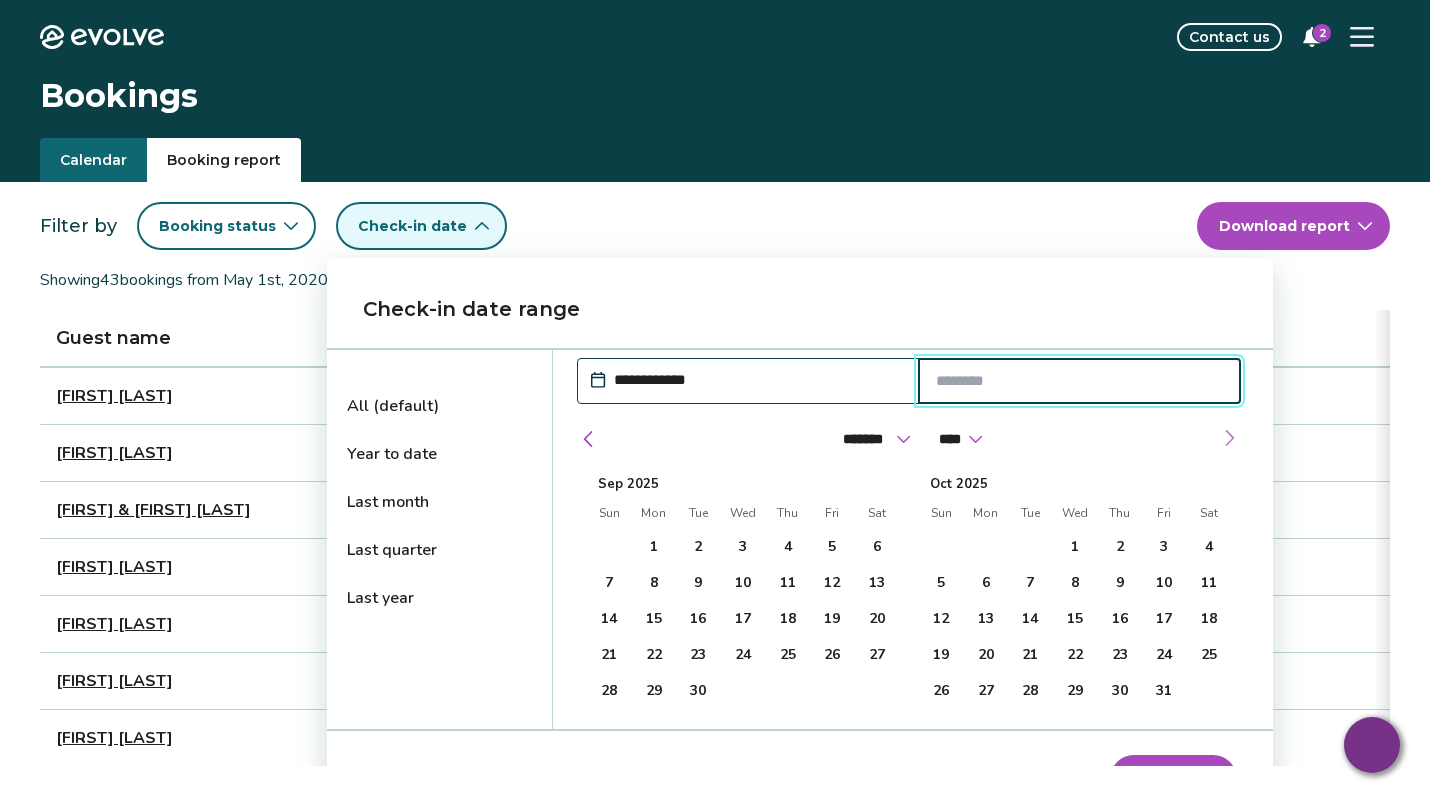 click at bounding box center (1229, 438) 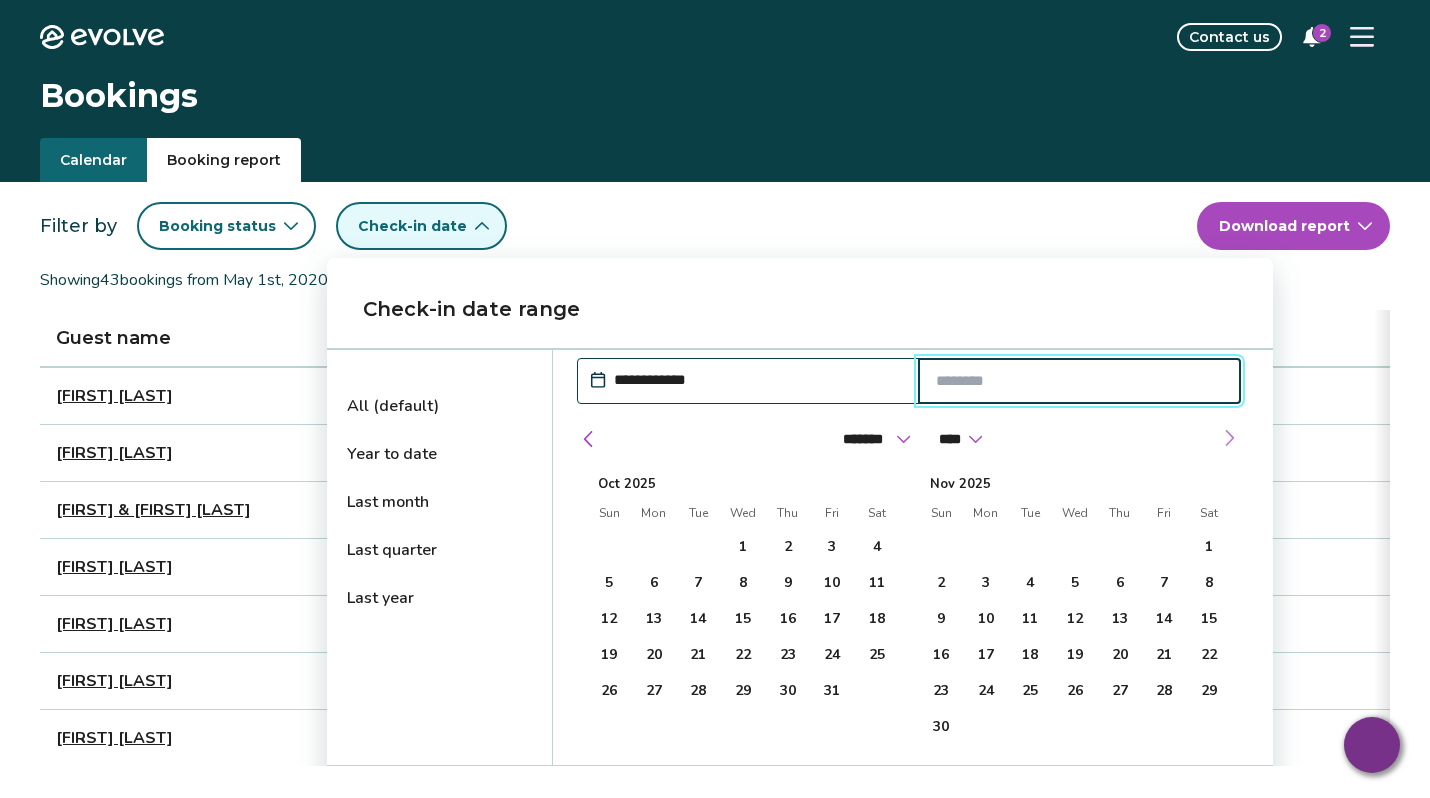click at bounding box center (1229, 438) 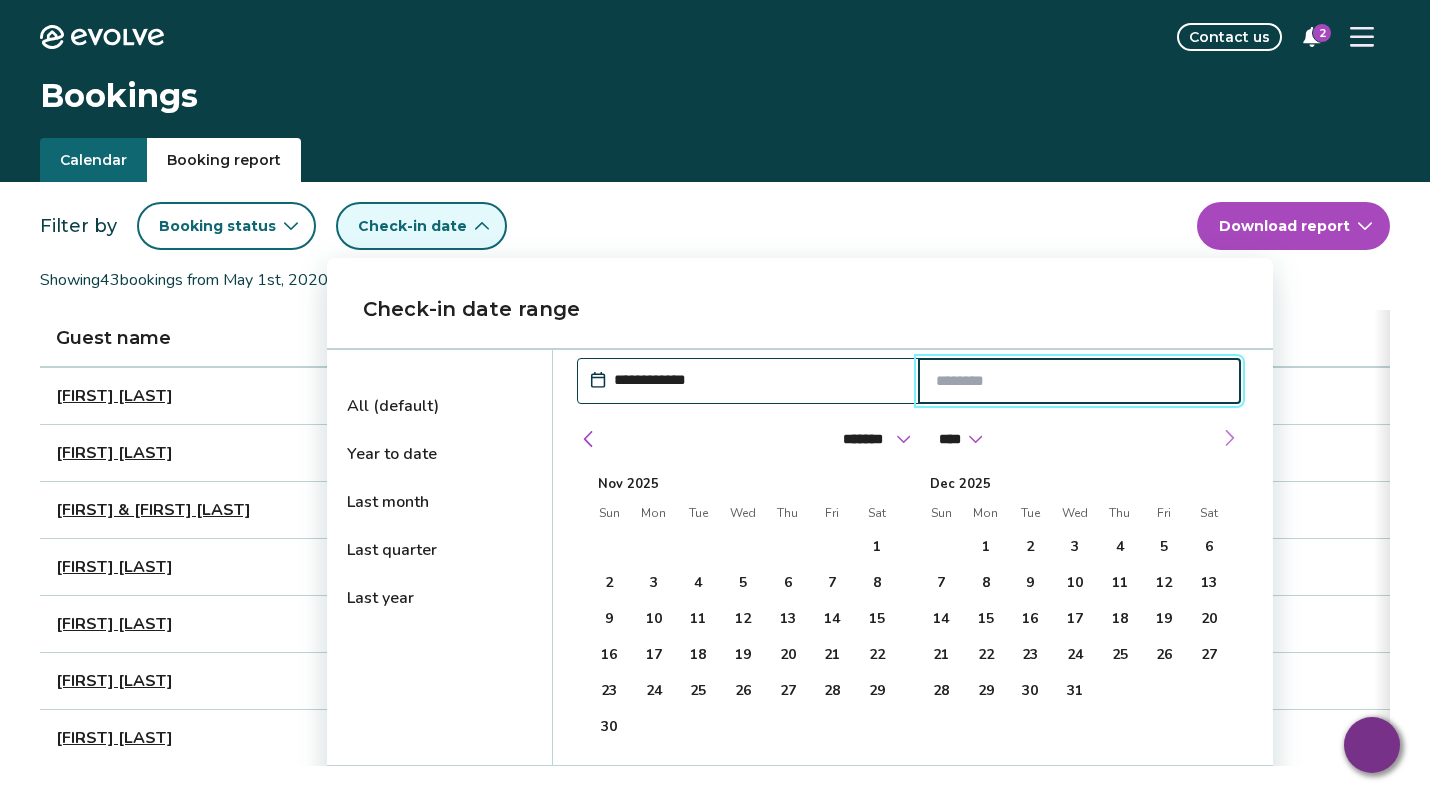 select on "**" 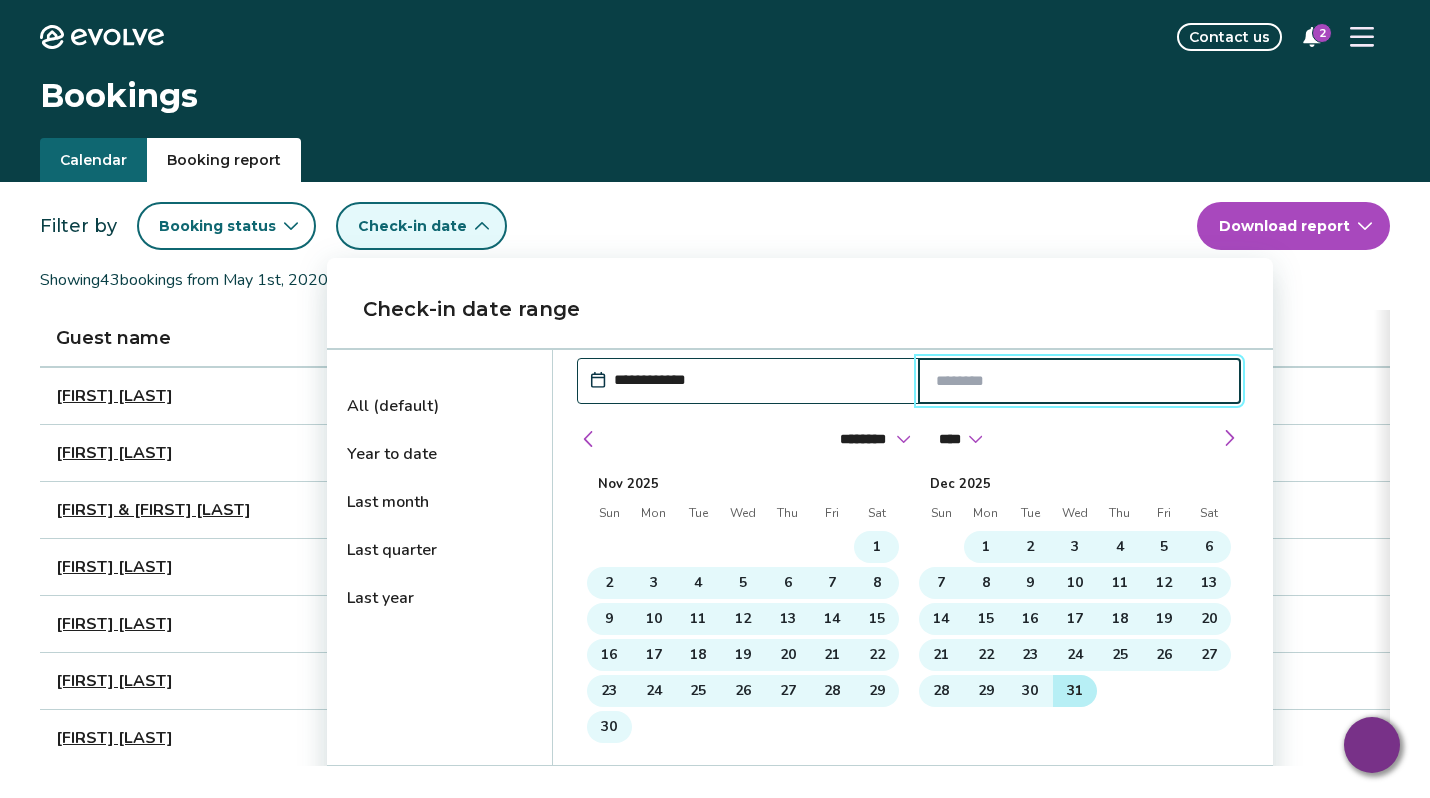 click on "31" at bounding box center (1075, 691) 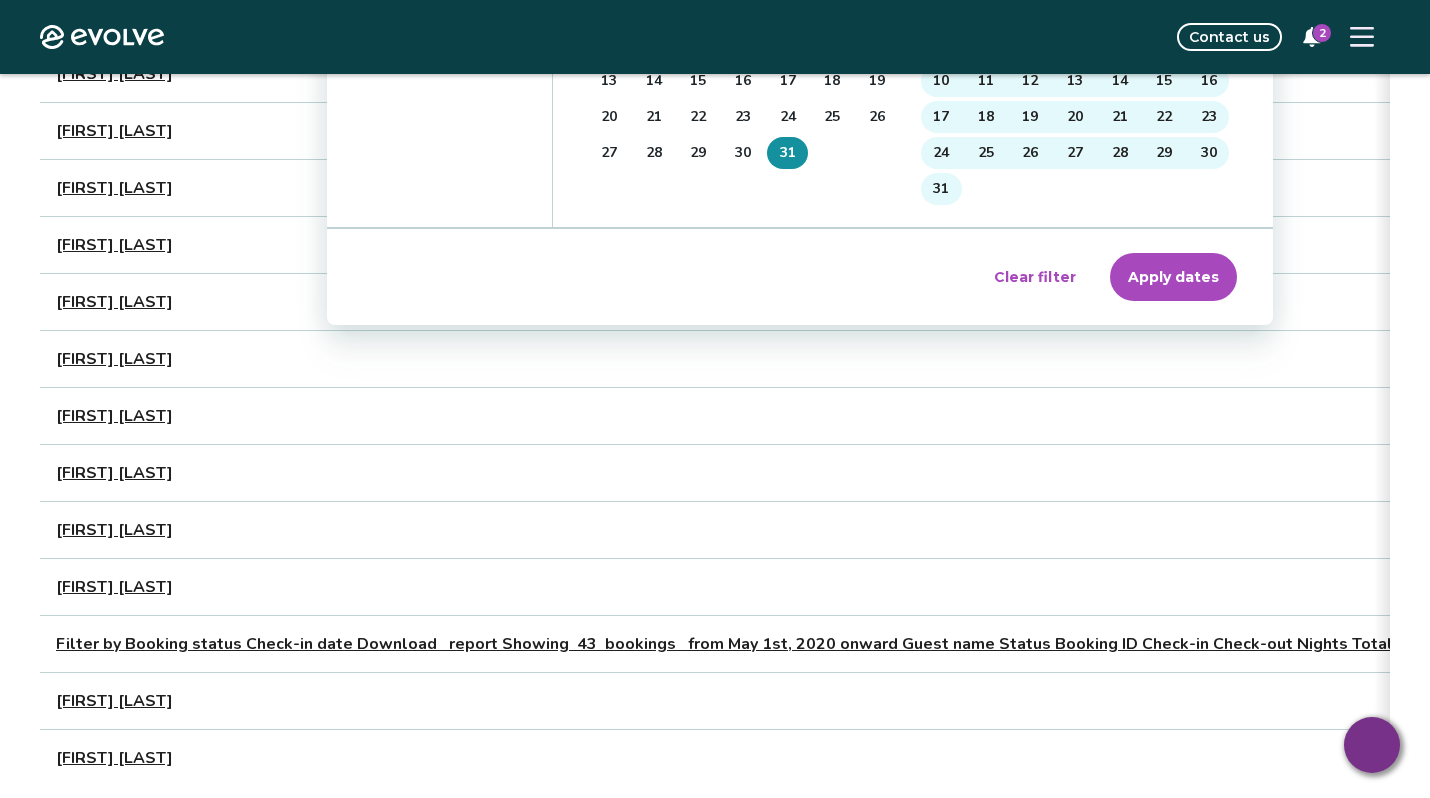 scroll, scrollTop: 321, scrollLeft: 0, axis: vertical 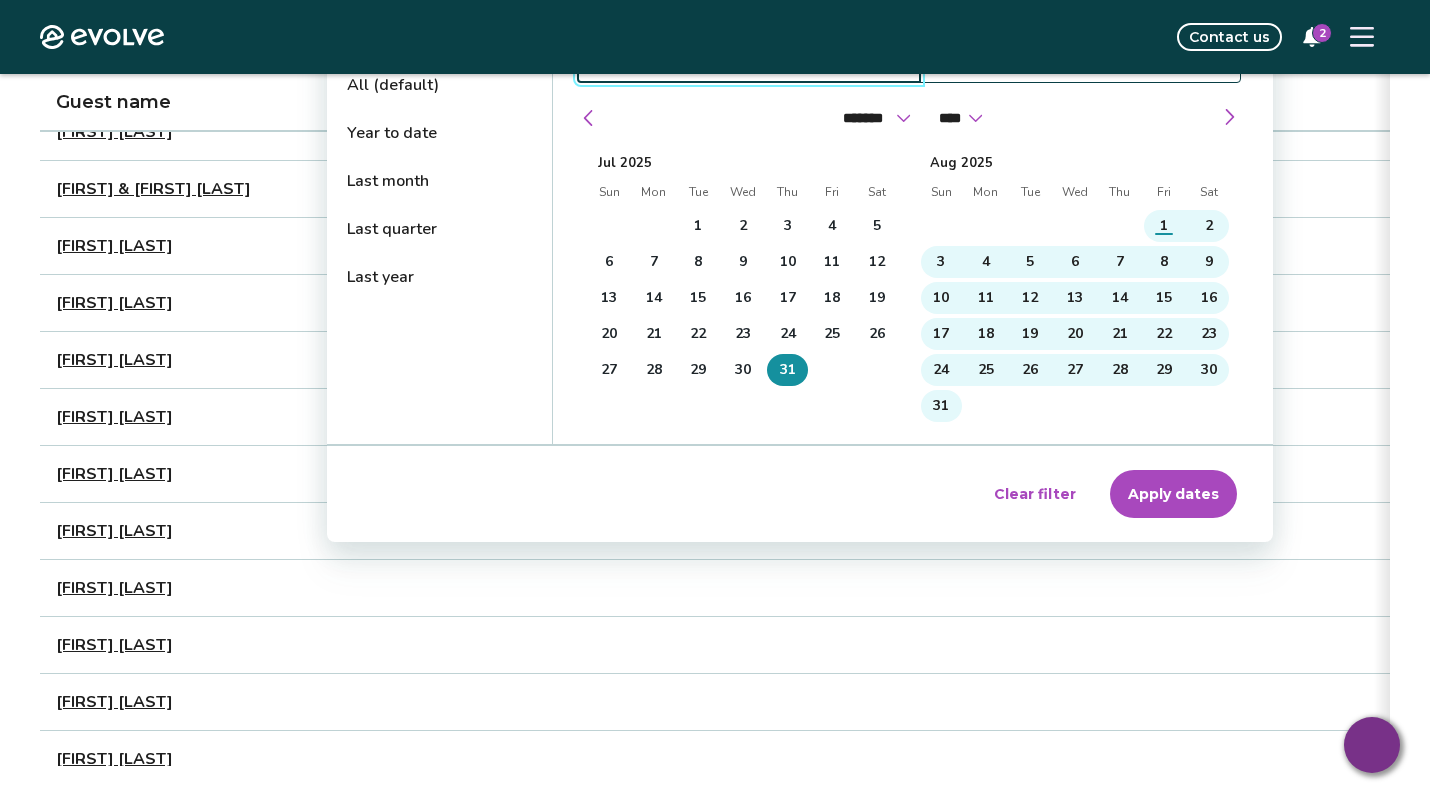 click on "Apply dates" at bounding box center (1173, 494) 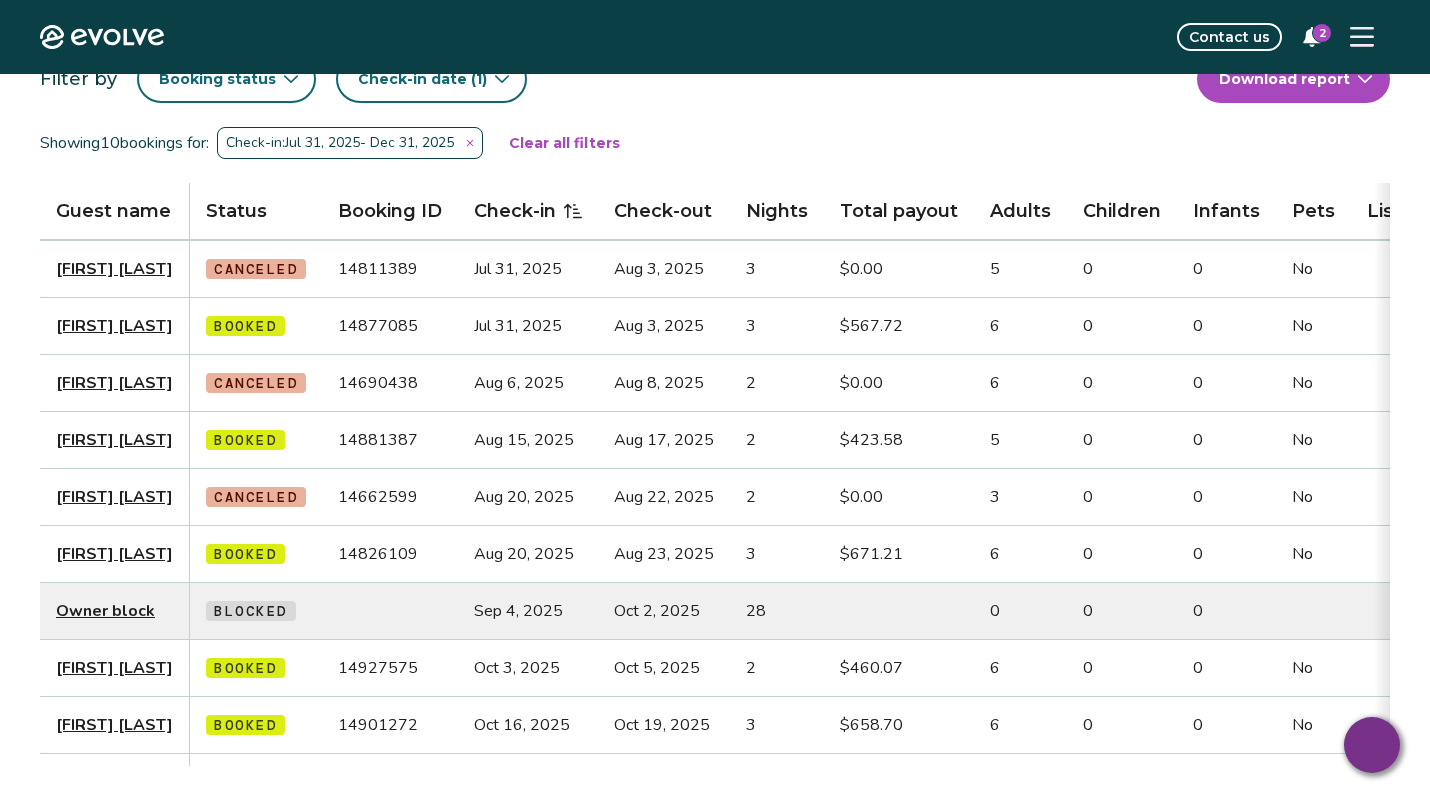 scroll, scrollTop: 0, scrollLeft: 0, axis: both 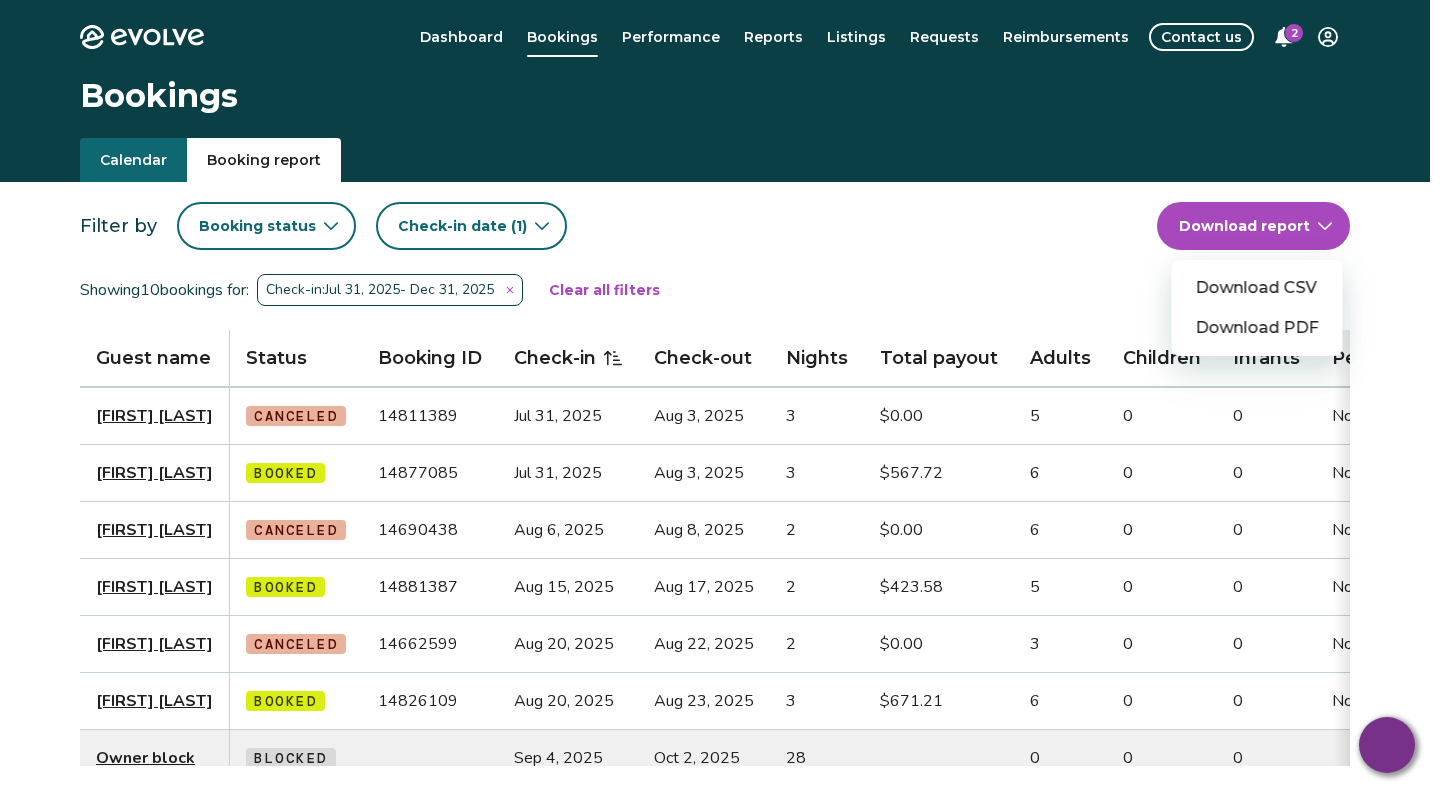click on "Evolve Dashboard Bookings Performance Reports Listings Requests Reimbursements Contact us 2 Bookings Calendar Booking report Filter by Booking status Check-in date (1) Download   report Download CSV Download PDF Showing  10  bookings   for: Check-in:  Jul 31, 2025   -   Dec 31, 2025 Clear all filters Guest name Status Booking ID Check-in Check-out Nights Total payout Adults Children Infants Pets Listing Guest email Guest phone Date booked Booking site ANTHONY STEDMAN Canceled 14811389 Jul 31, 2025 Aug 3, 2025 3 $0.00 5 0 0 No [EMAIL] [PHONE] Jun 30, 2025 Marriott Frances Counts Booked 14877085 Jul 31, 2025 Aug 3, 2025 3 $567.72 6 0 0 No [PHONE] Jul 16, 2025 Airbnb Nicole Sutera Canceled 14690438 Aug 6, 2025 Aug 8, 2025 2 $0.00 6 0 0 No [EMAIL] [PHONE] Jun 2, 2025 Booking.com Denise Pescetti Booked 14881387 Aug 15, 2025 Aug 17, 2025 2 $423.58 5 0 0 No [PHONE] Jul 17, 2025 Airbnb James Brown Canceled 14662599 Aug 20, 2025 Aug 22, 2025 2 $0.00" at bounding box center [722, 553] 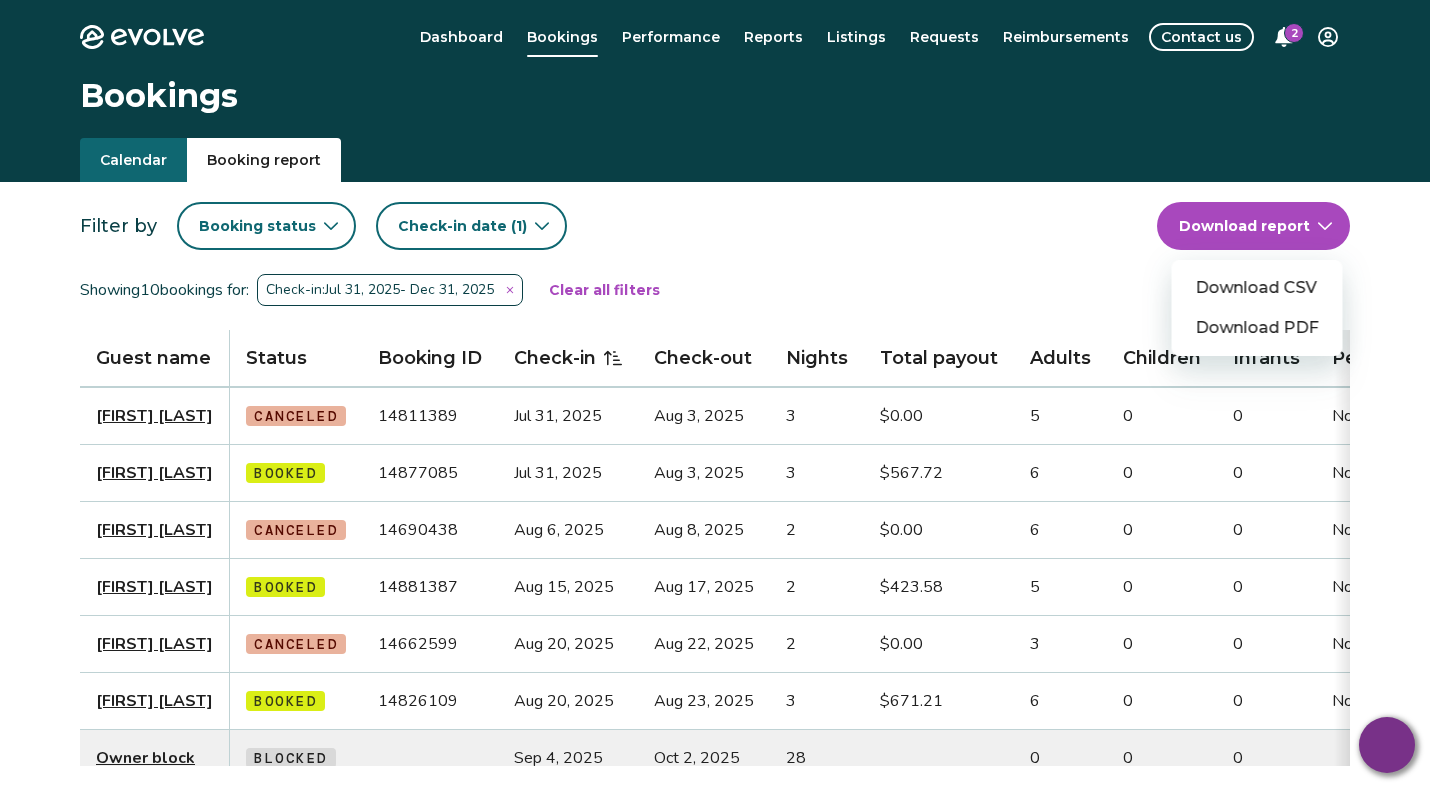click on "Download PDF" at bounding box center [1257, 328] 